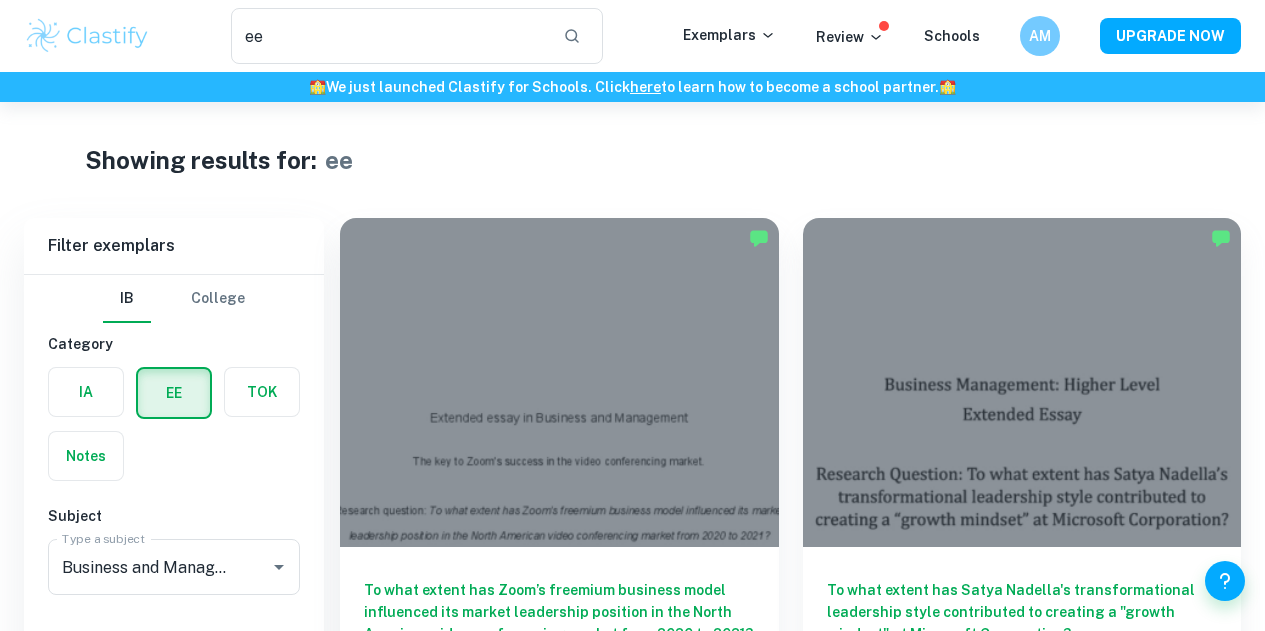 scroll, scrollTop: 258, scrollLeft: 0, axis: vertical 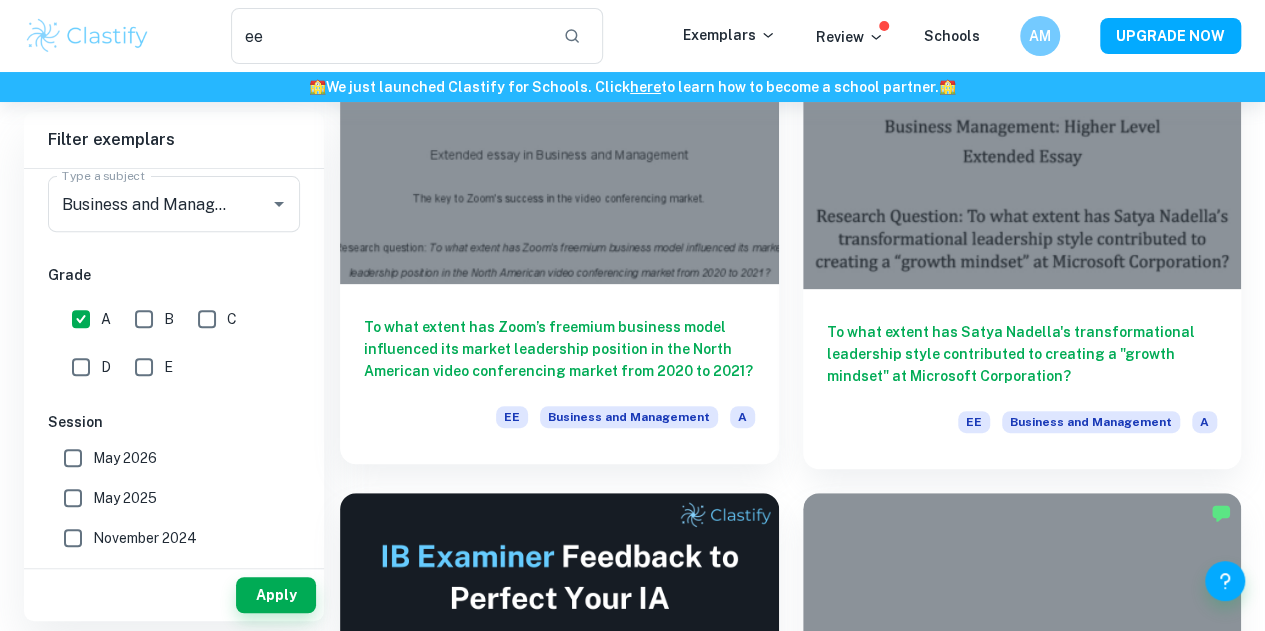 click on "To what extent has Zoom’s freemium business model influenced its market leadership position in the North American video conferencing market from 2020 to 2021? EE Business and Management A" at bounding box center (559, 374) 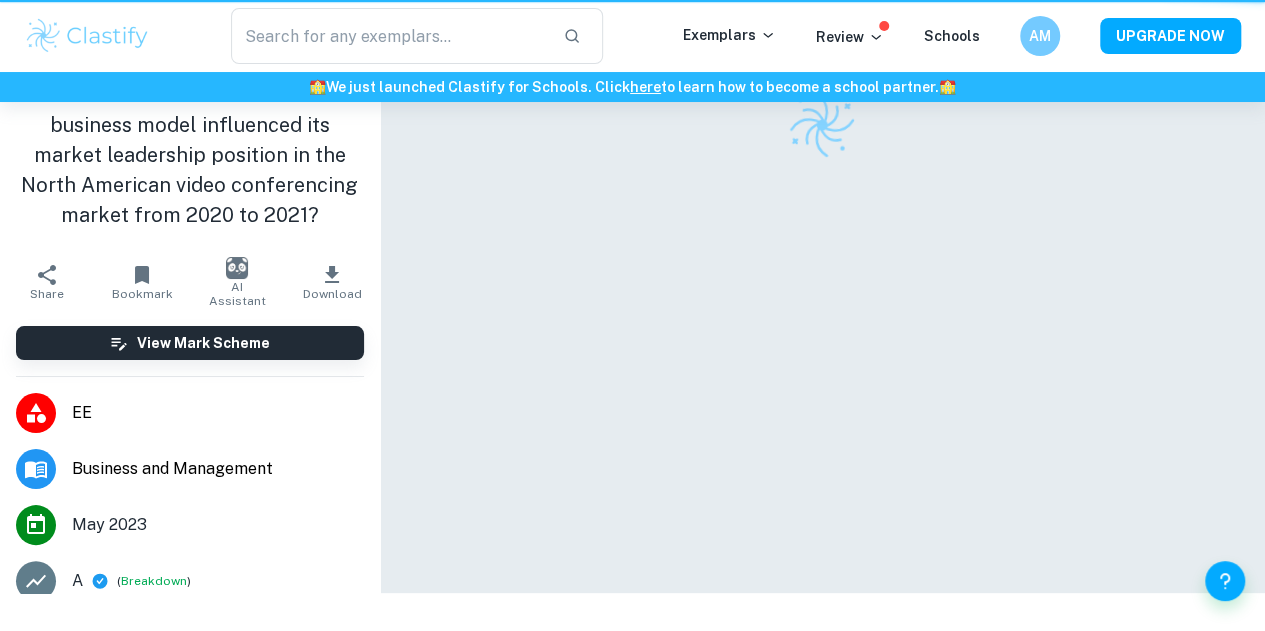 scroll, scrollTop: 0, scrollLeft: 0, axis: both 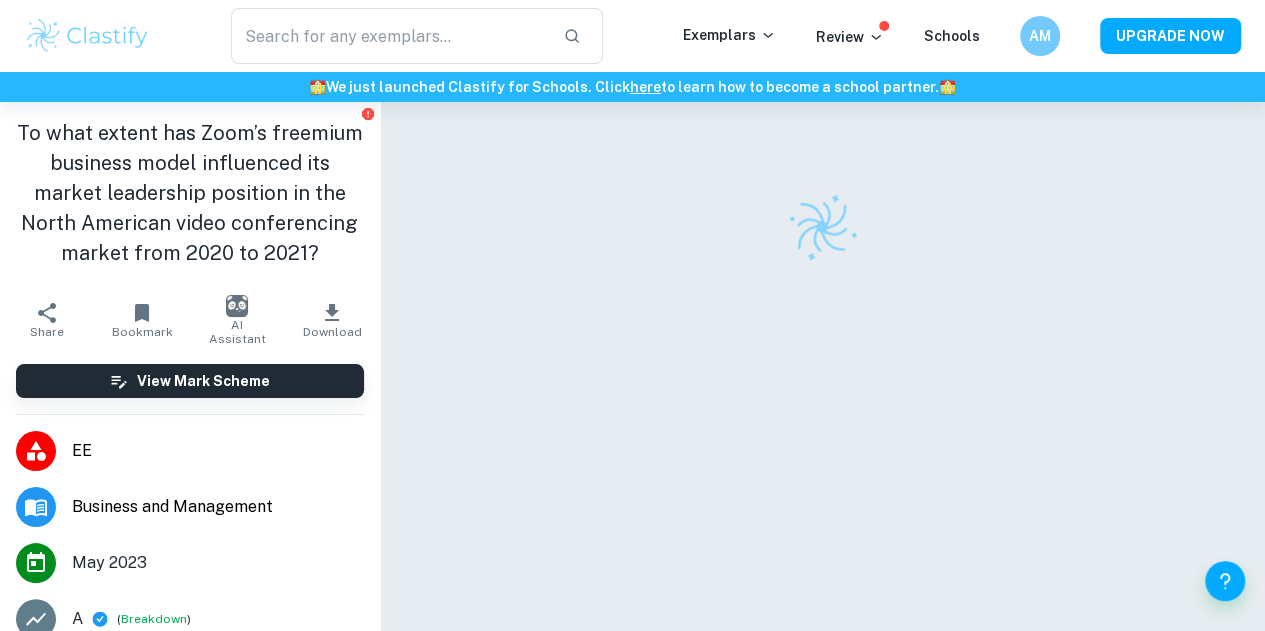 click at bounding box center (823, 398) 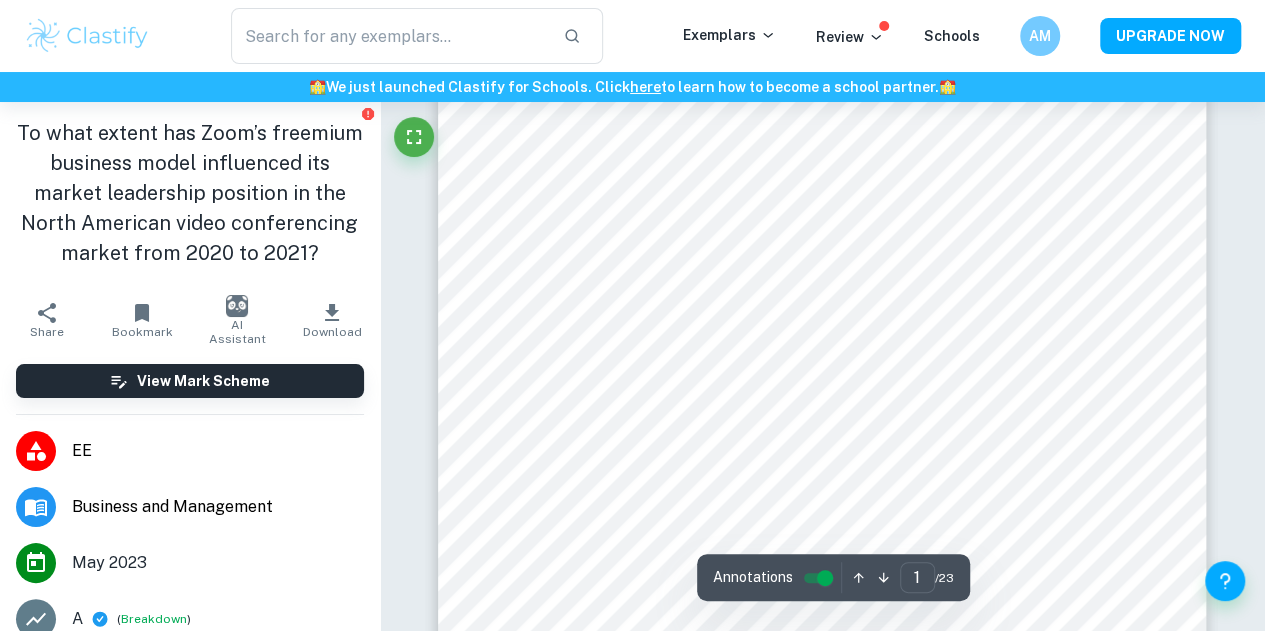 scroll, scrollTop: 228, scrollLeft: 0, axis: vertical 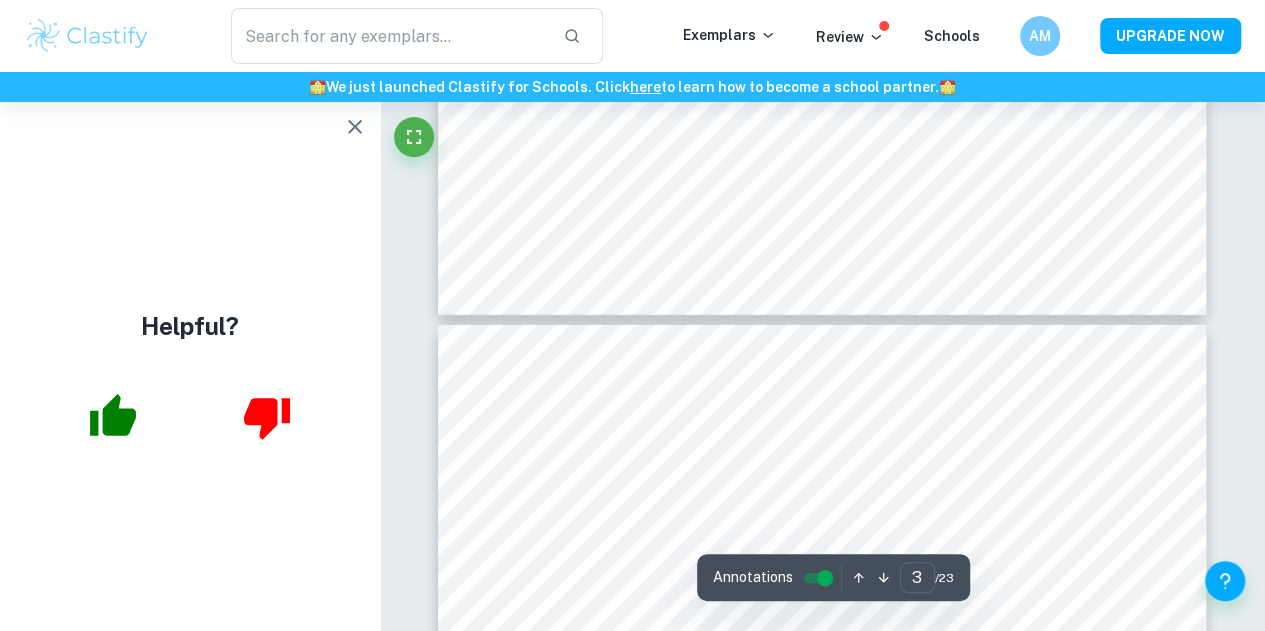 type on "4" 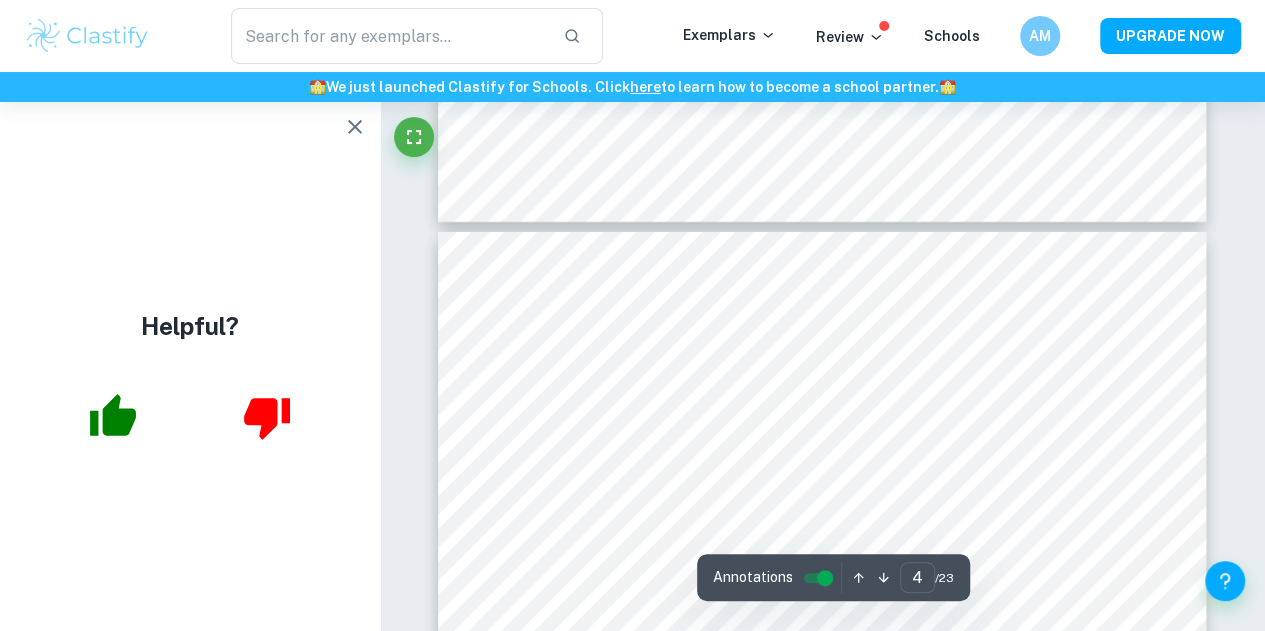 scroll, scrollTop: 3150, scrollLeft: 0, axis: vertical 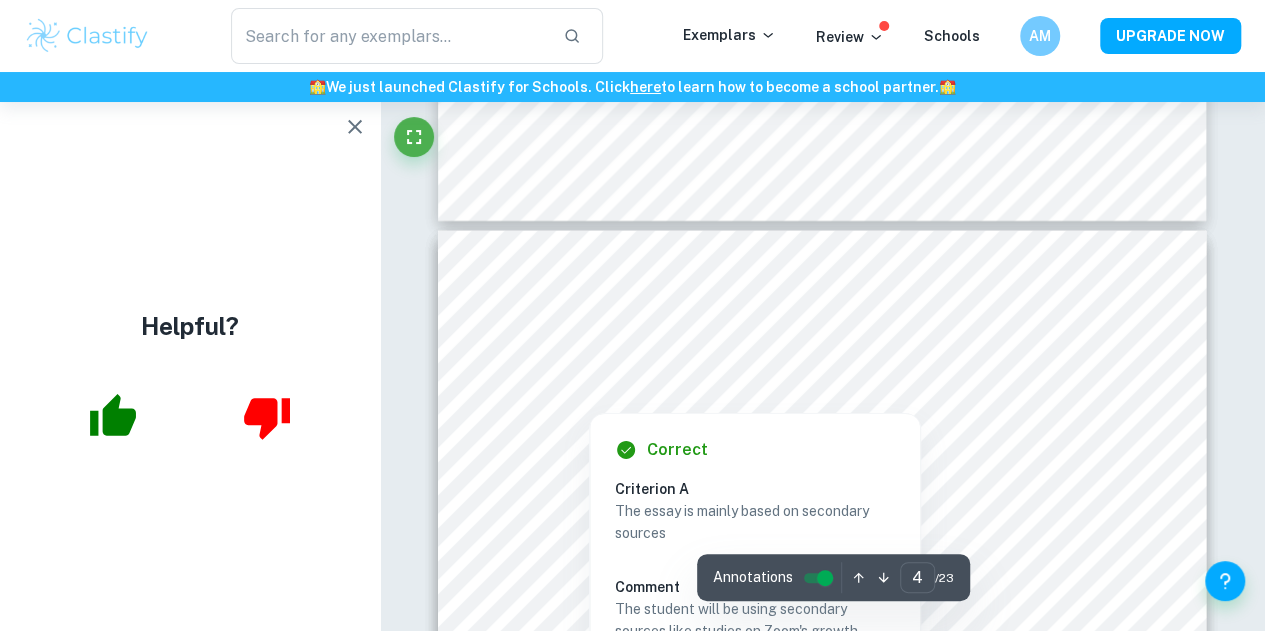click at bounding box center (821, 373) 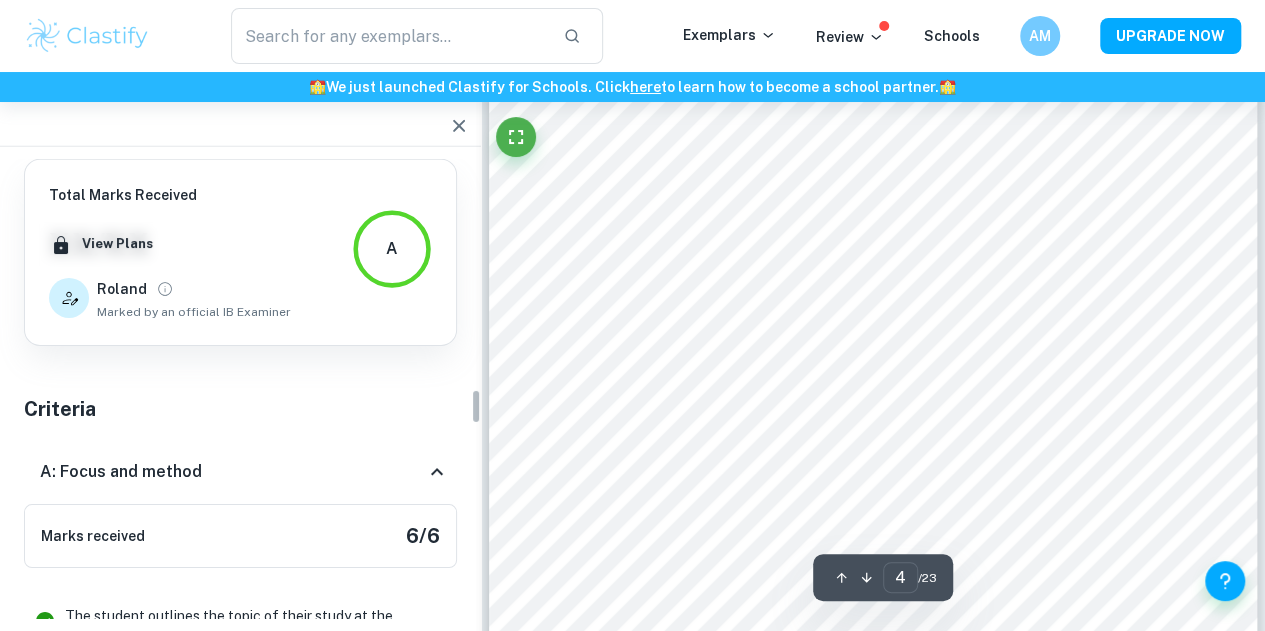 scroll, scrollTop: 2944, scrollLeft: 0, axis: vertical 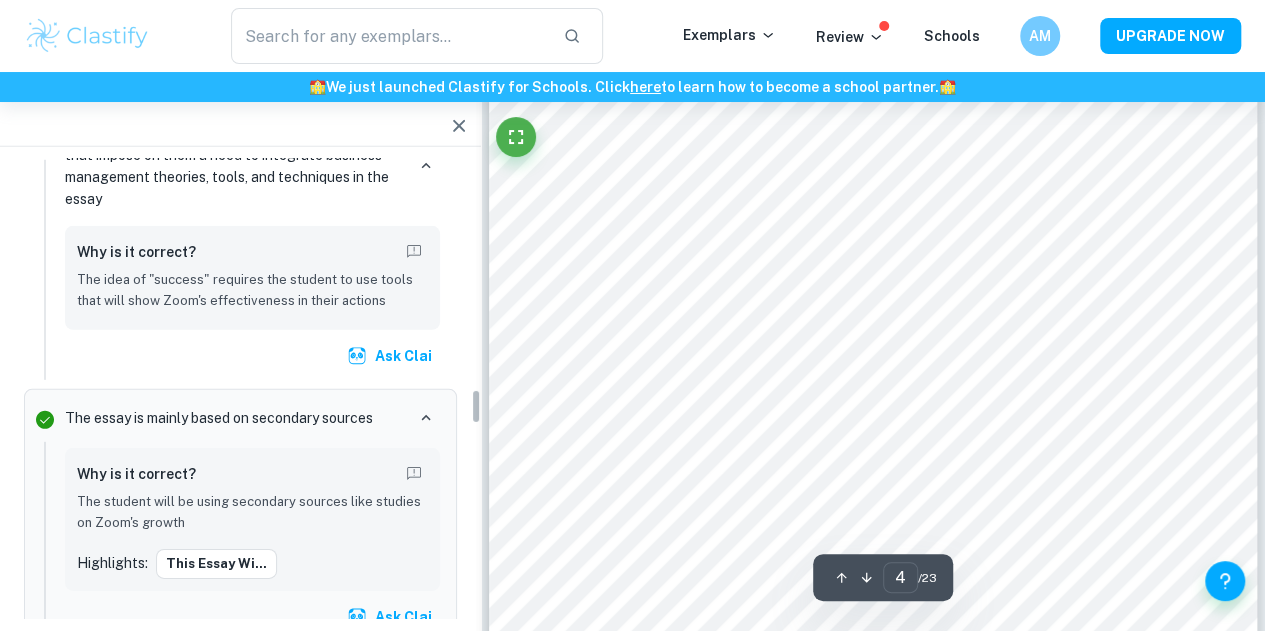 click at bounding box center [240, 124] 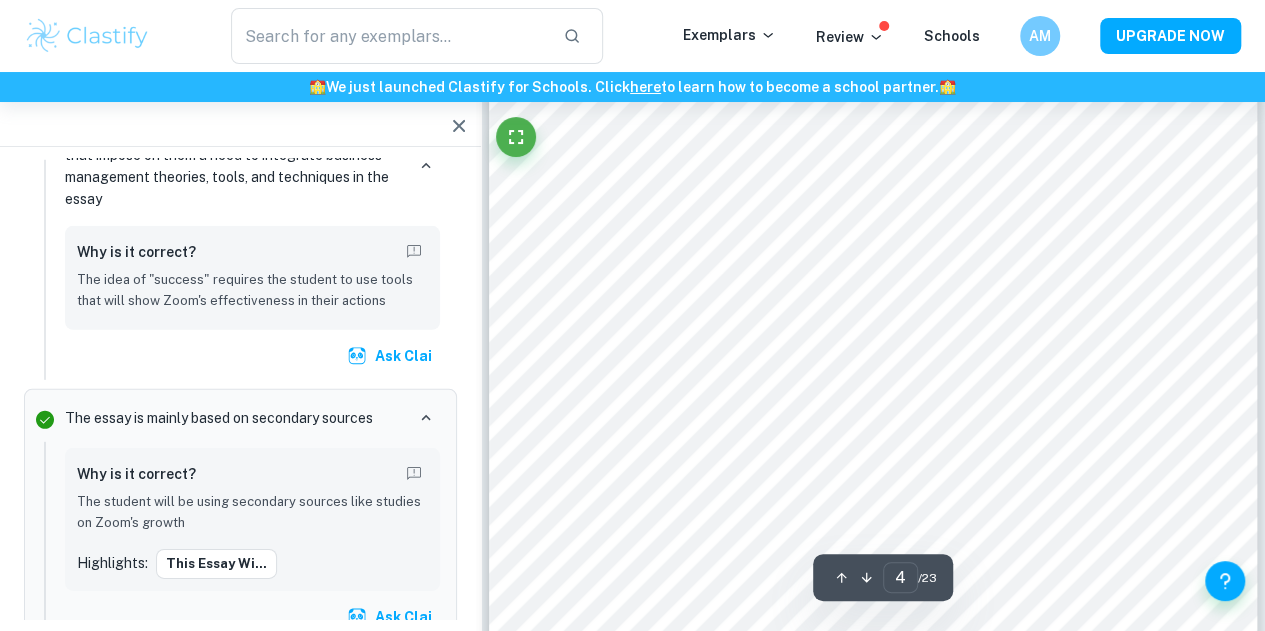 scroll, scrollTop: 3356, scrollLeft: 0, axis: vertical 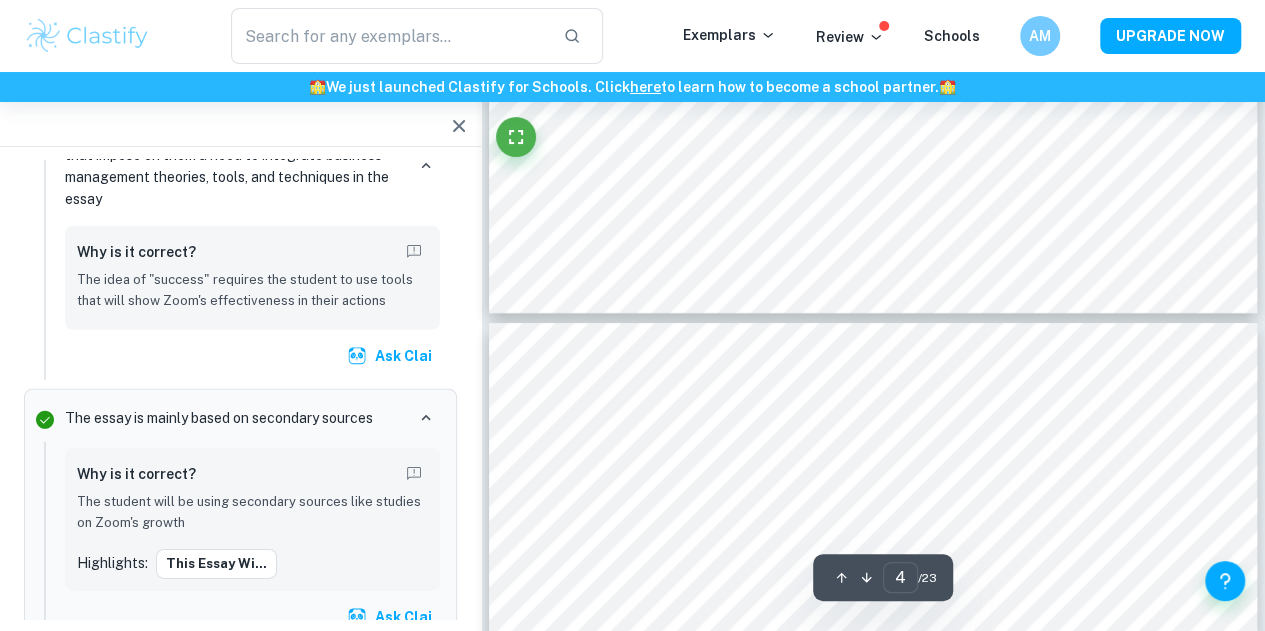 type on "5" 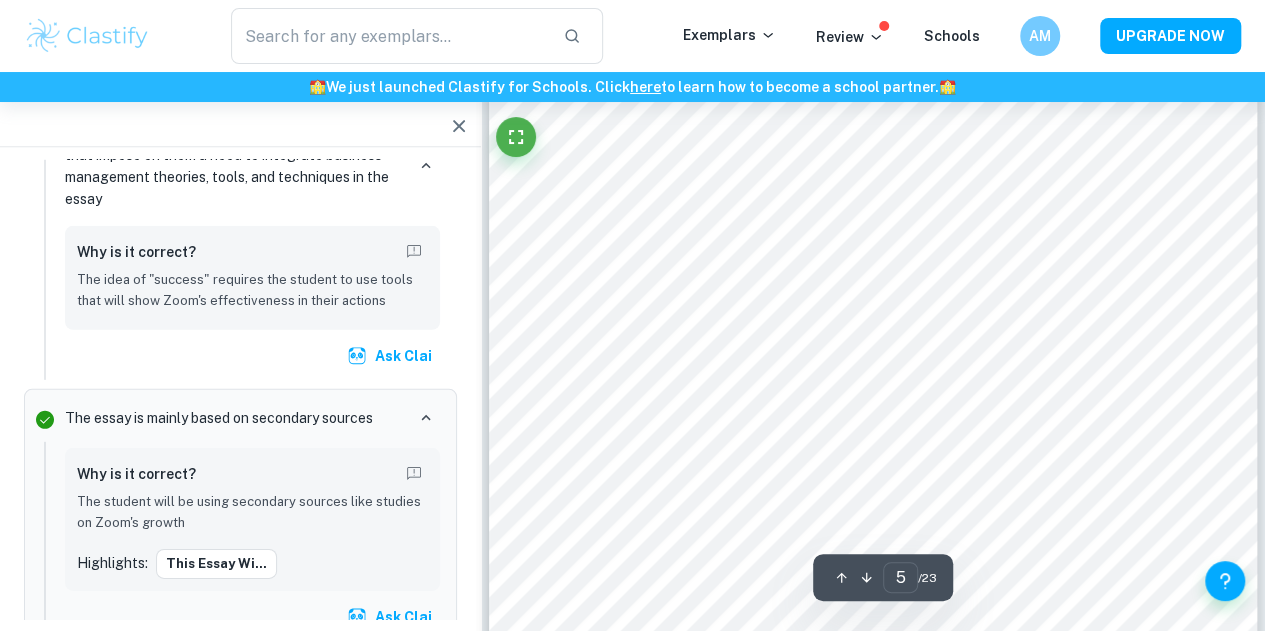 scroll, scrollTop: 4171, scrollLeft: 0, axis: vertical 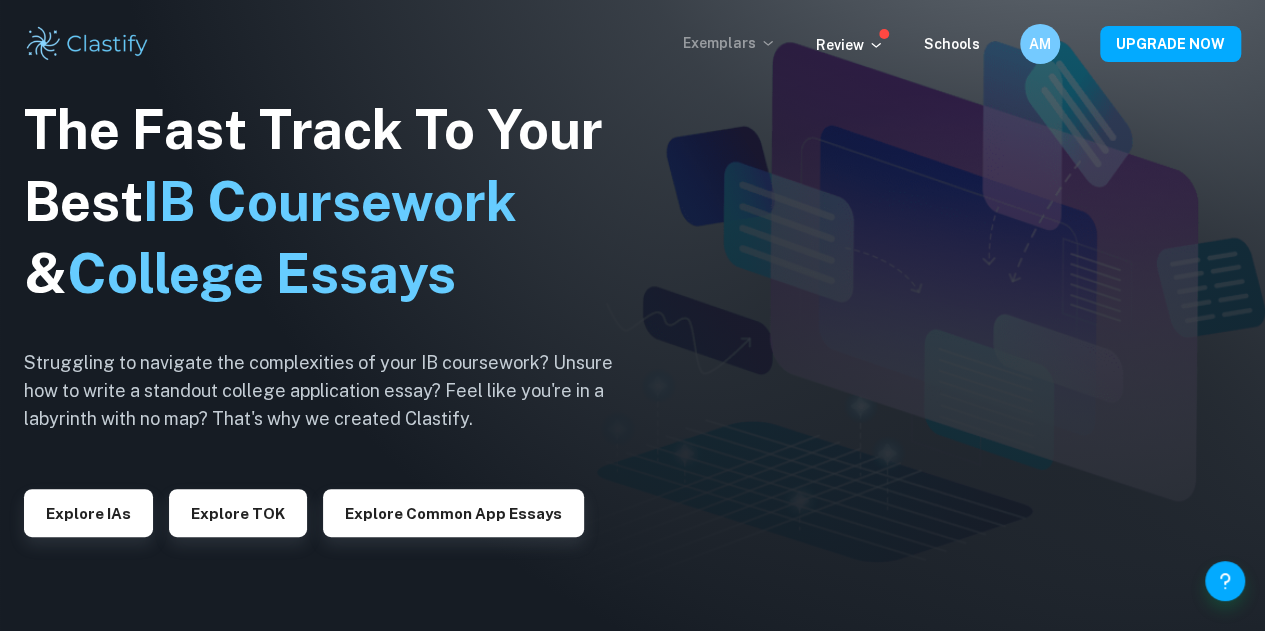 click on "Exemplars" at bounding box center (729, 43) 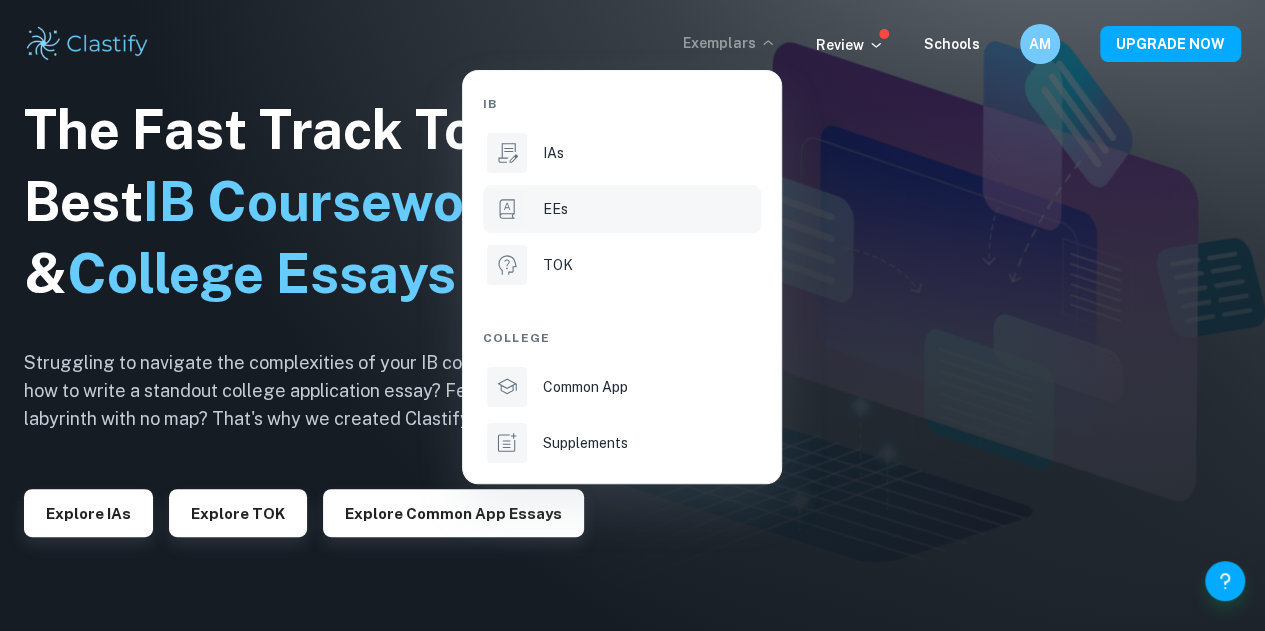 click on "EEs" at bounding box center (622, 209) 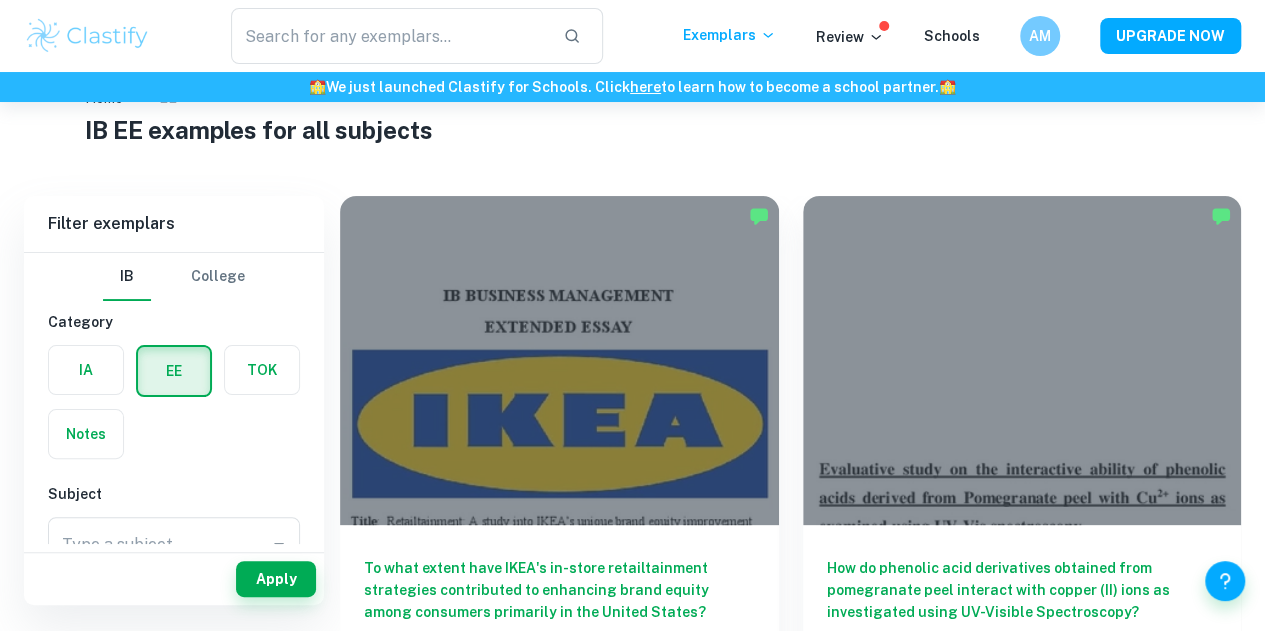 scroll, scrollTop: 40, scrollLeft: 0, axis: vertical 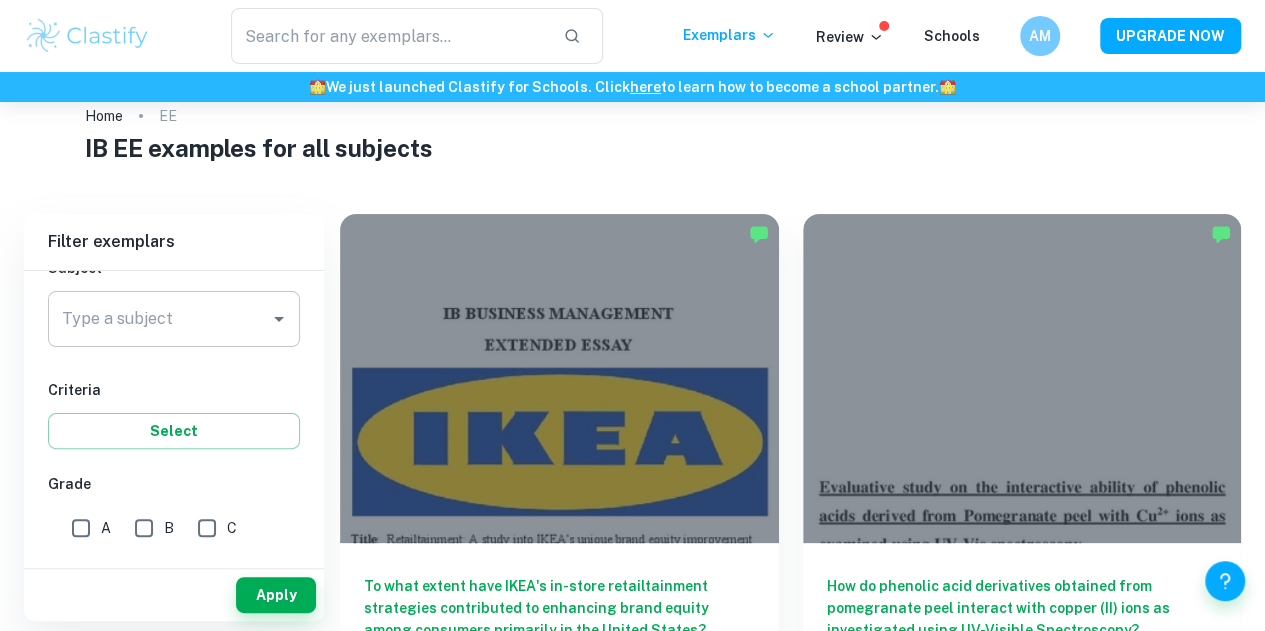 drag, startPoint x: 250, startPoint y: 350, endPoint x: 263, endPoint y: 341, distance: 15.811388 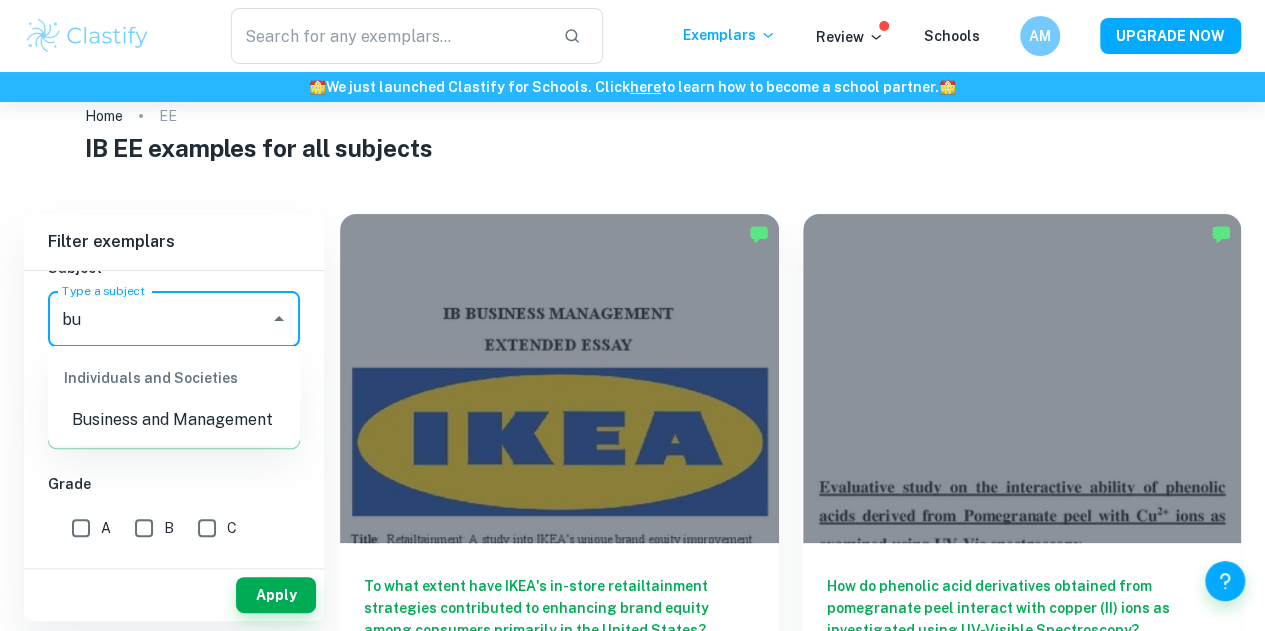 drag, startPoint x: 220, startPoint y: 395, endPoint x: 204, endPoint y: 448, distance: 55.362442 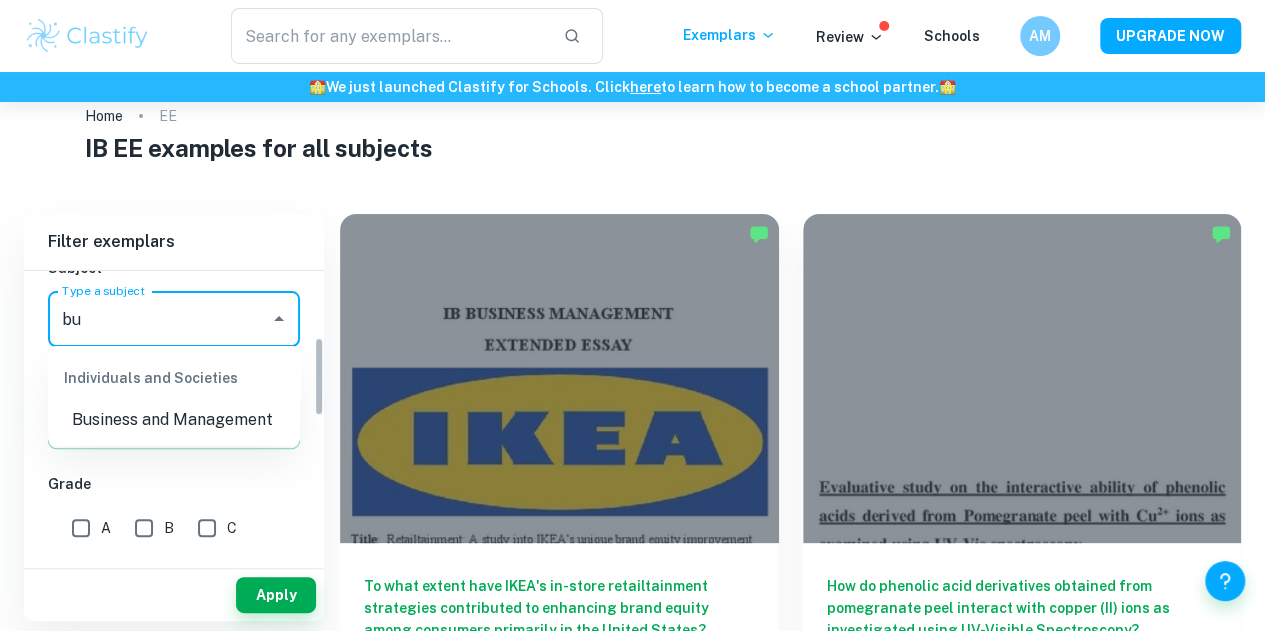 type on "bu" 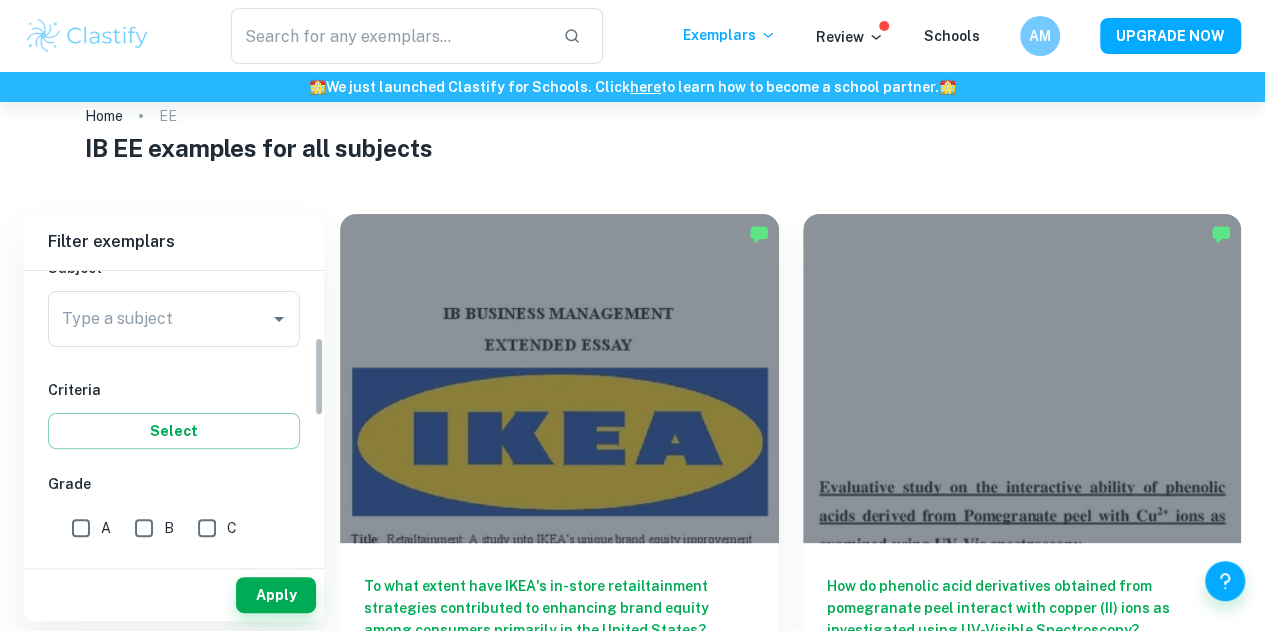 click on "IB College Category IA EE TOK Notes Subject Type a subject Type a subject Criteria Select Grade A B C D E Session May 2026 May 2025 November 2024 May 2024 November 2023 May 2023 November 2022 May 2022 November 2021 May 2021 Other" at bounding box center (174, 557) 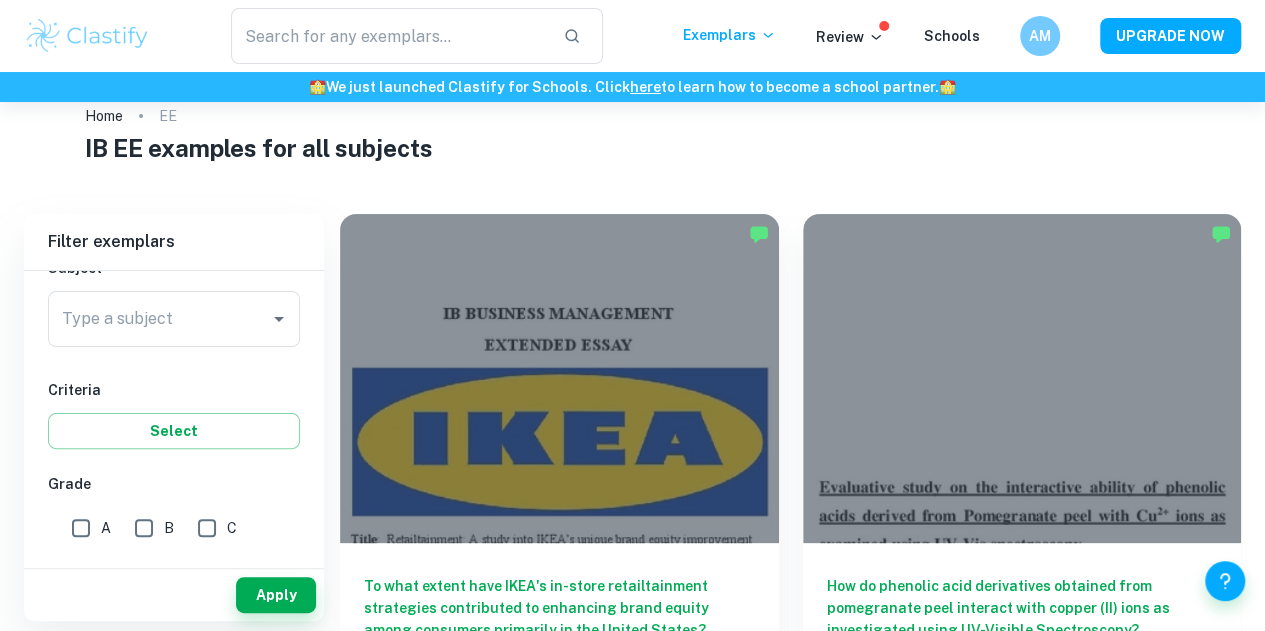 click on "Type a subject Type a subject" at bounding box center [174, 323] 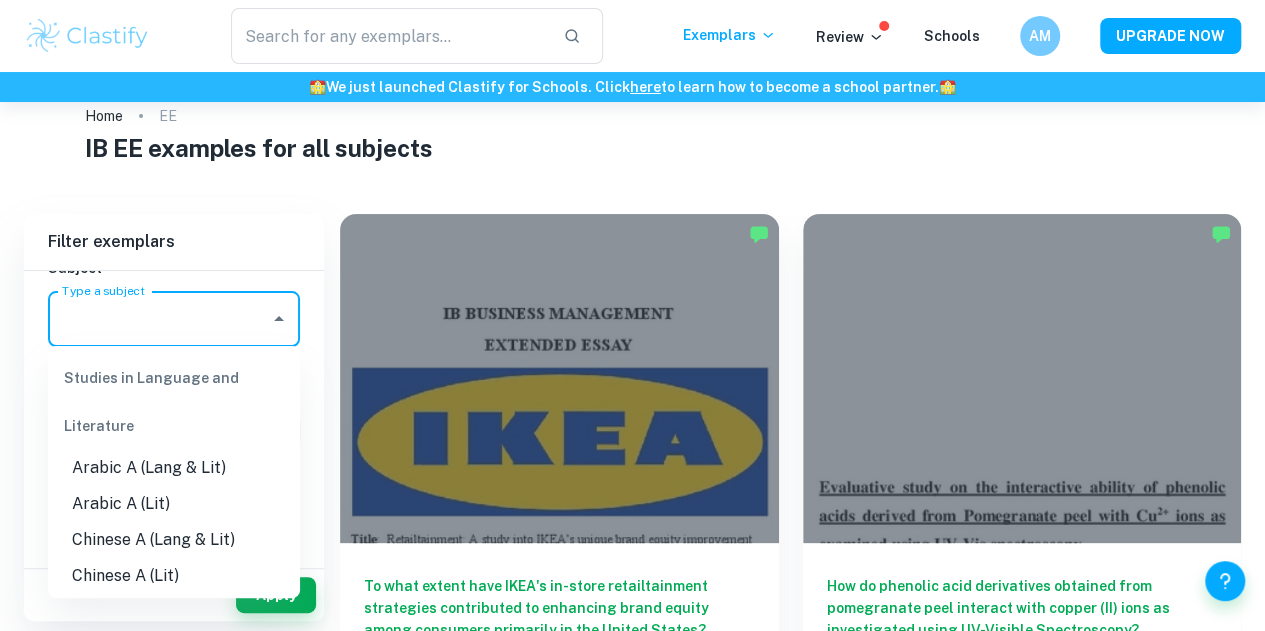 click on "Type a subject" at bounding box center [159, 319] 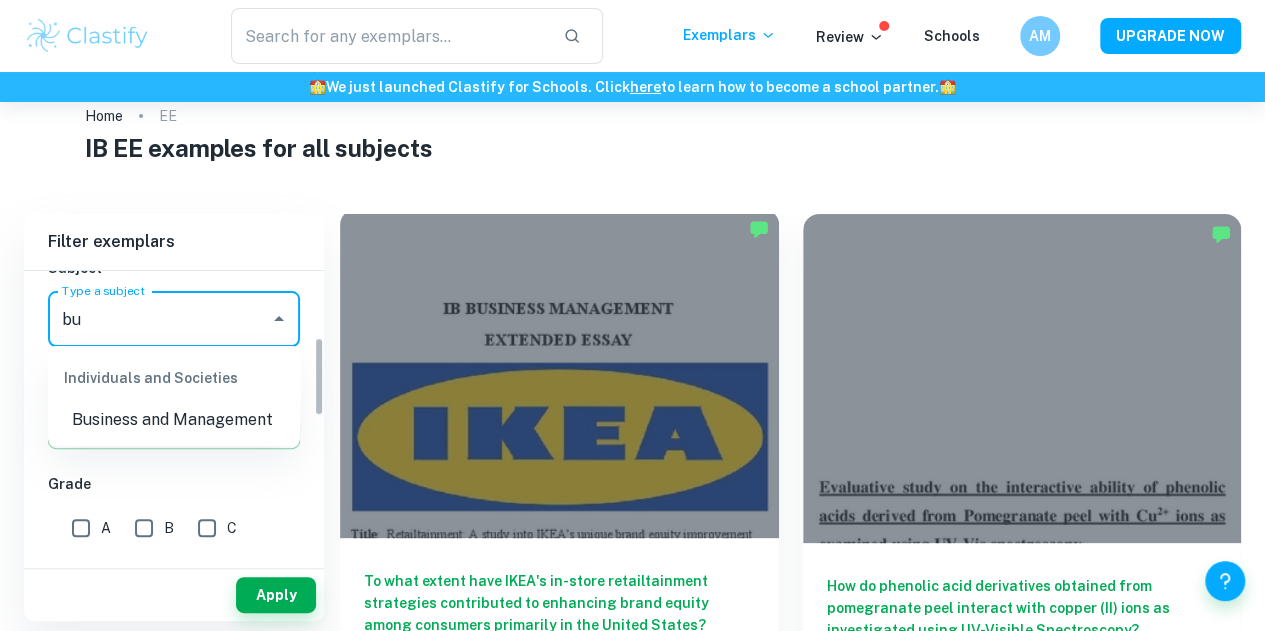 type on "bu" 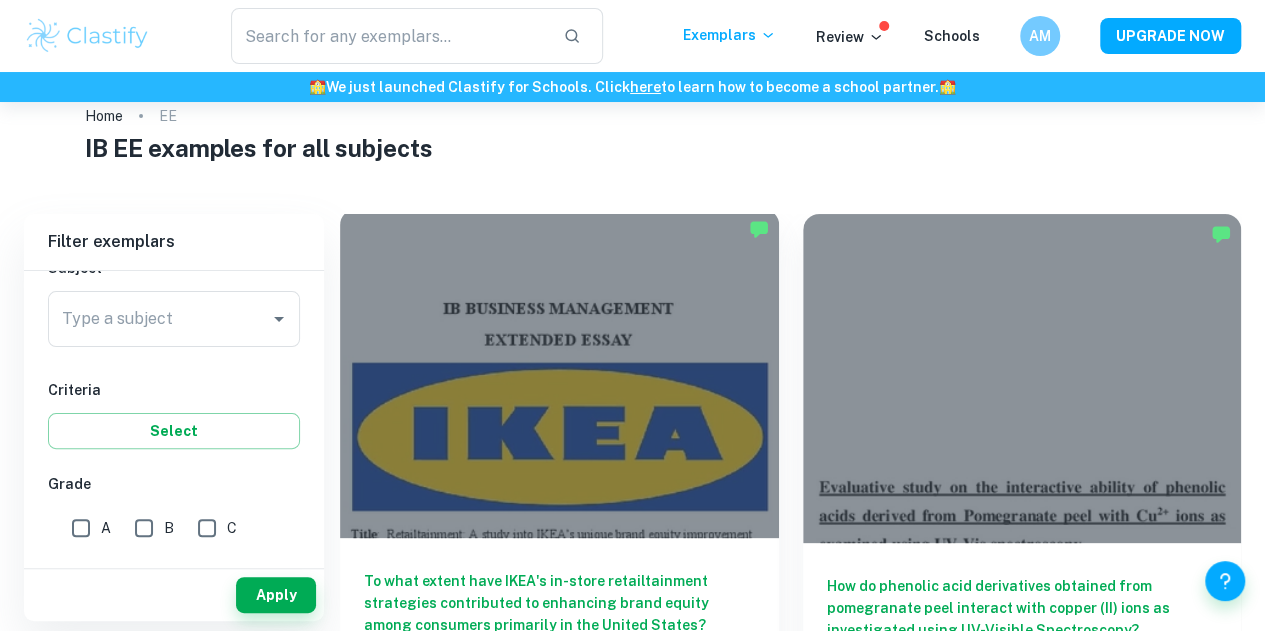 click at bounding box center [559, 373] 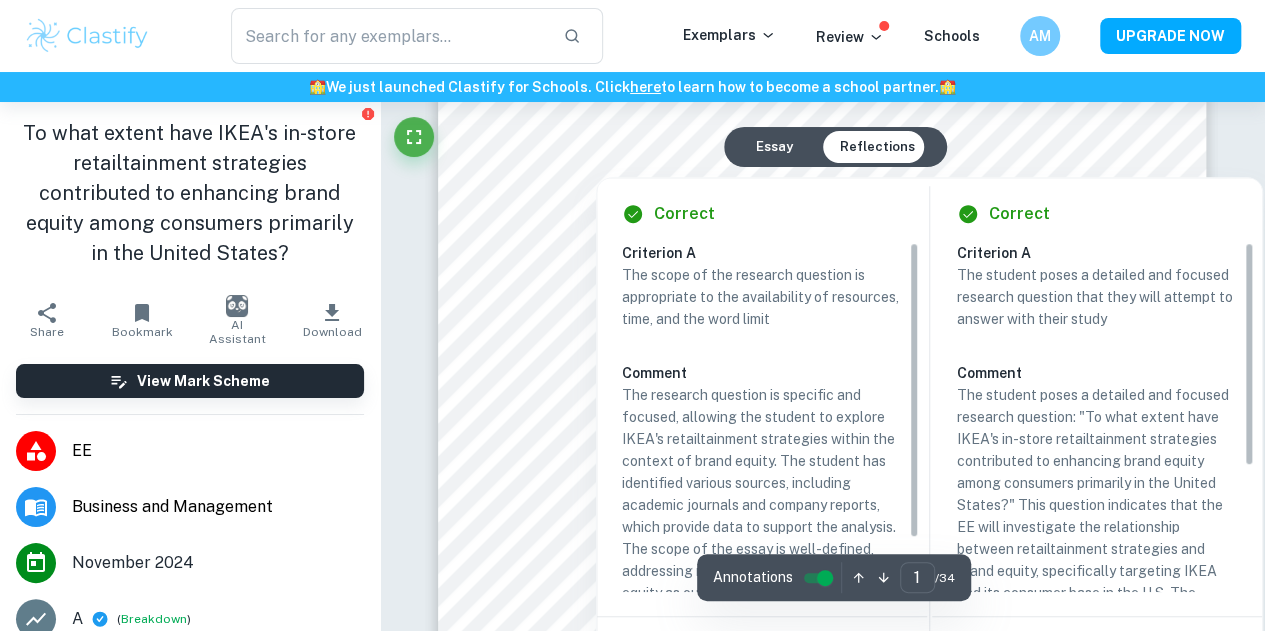 scroll, scrollTop: 582, scrollLeft: 0, axis: vertical 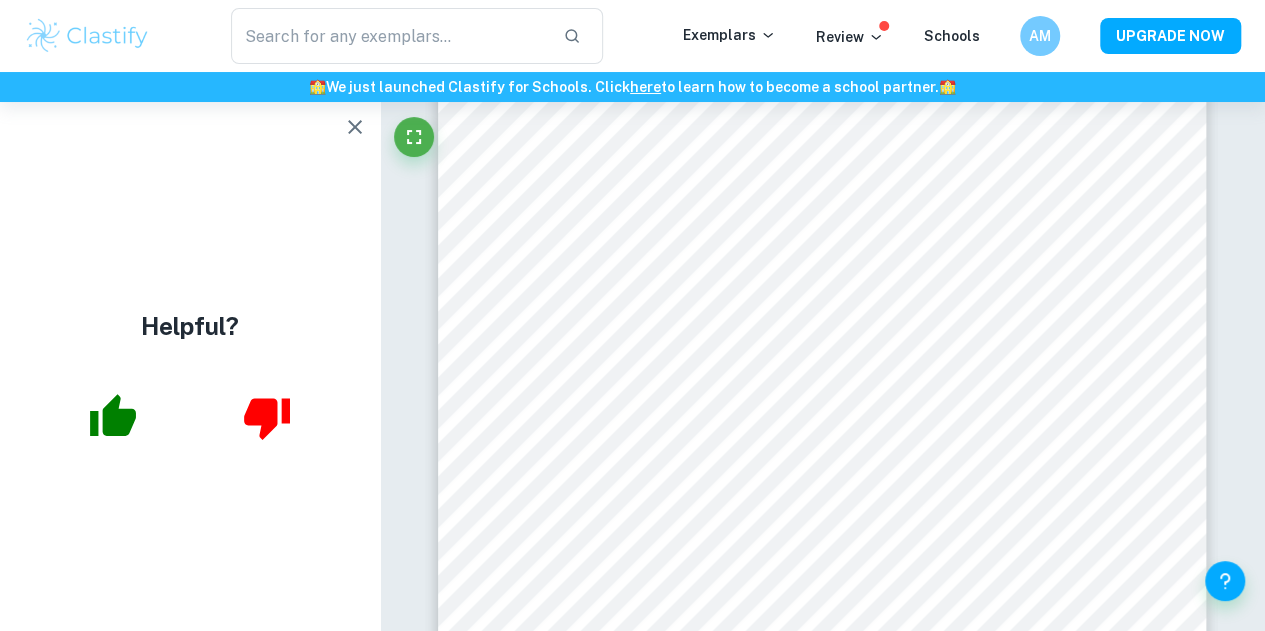 click on "Helpful?" at bounding box center (190, 366) 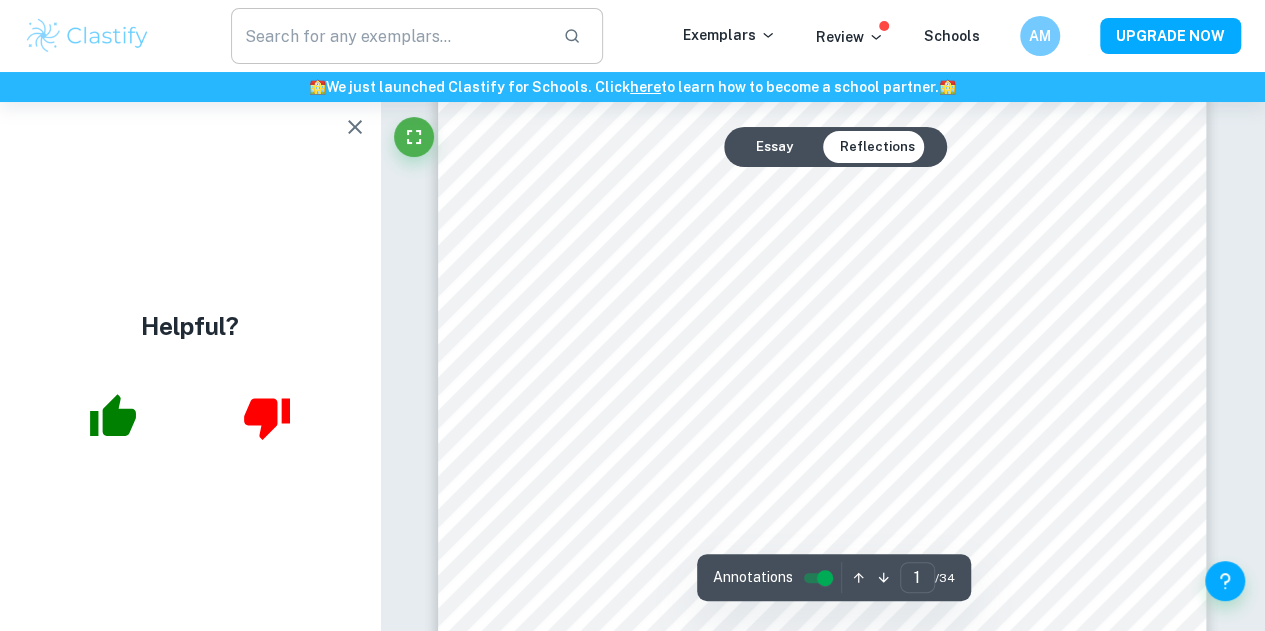 scroll, scrollTop: 118, scrollLeft: 0, axis: vertical 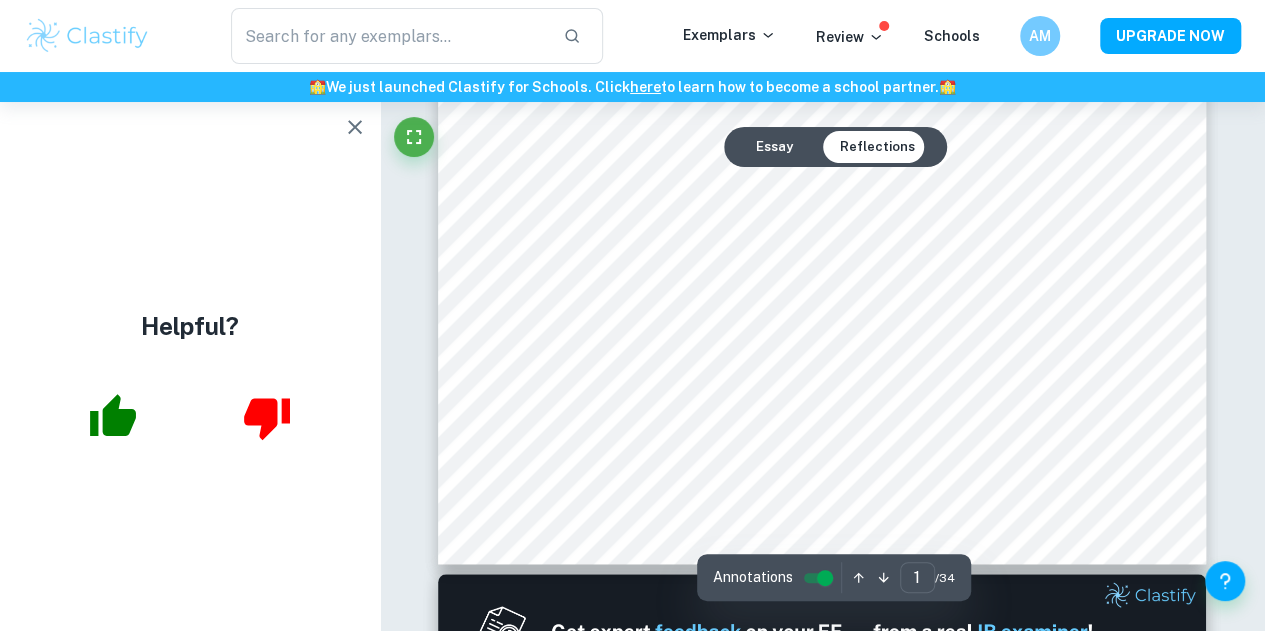 type on "2" 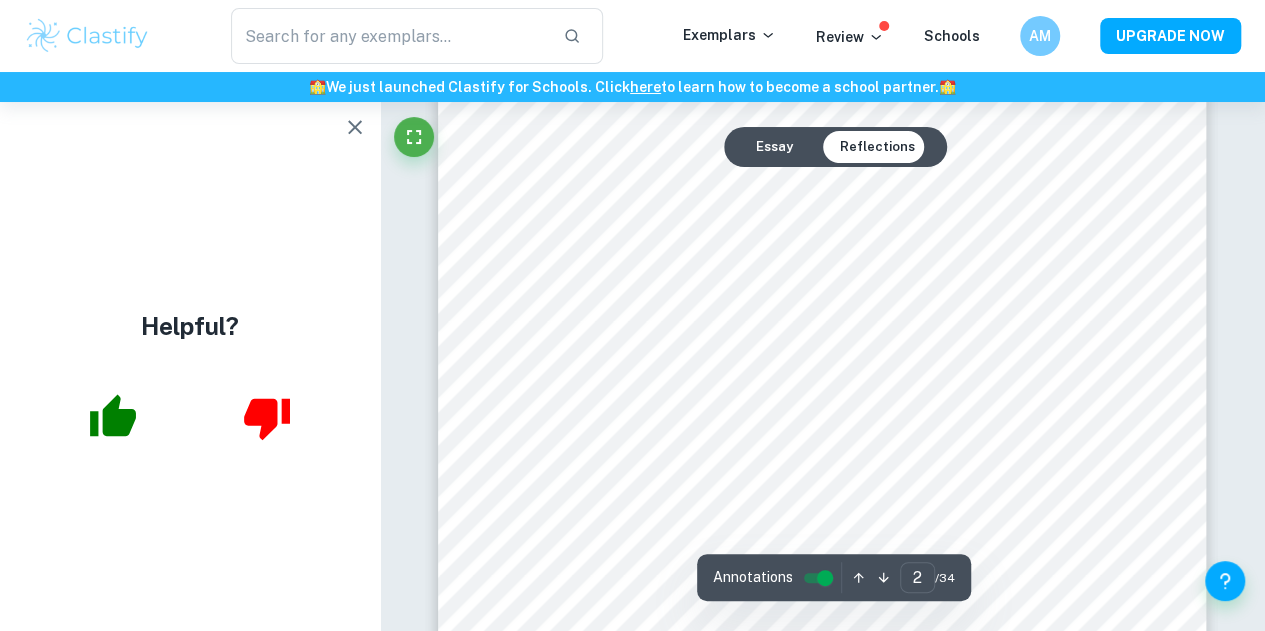 scroll, scrollTop: 1258, scrollLeft: 0, axis: vertical 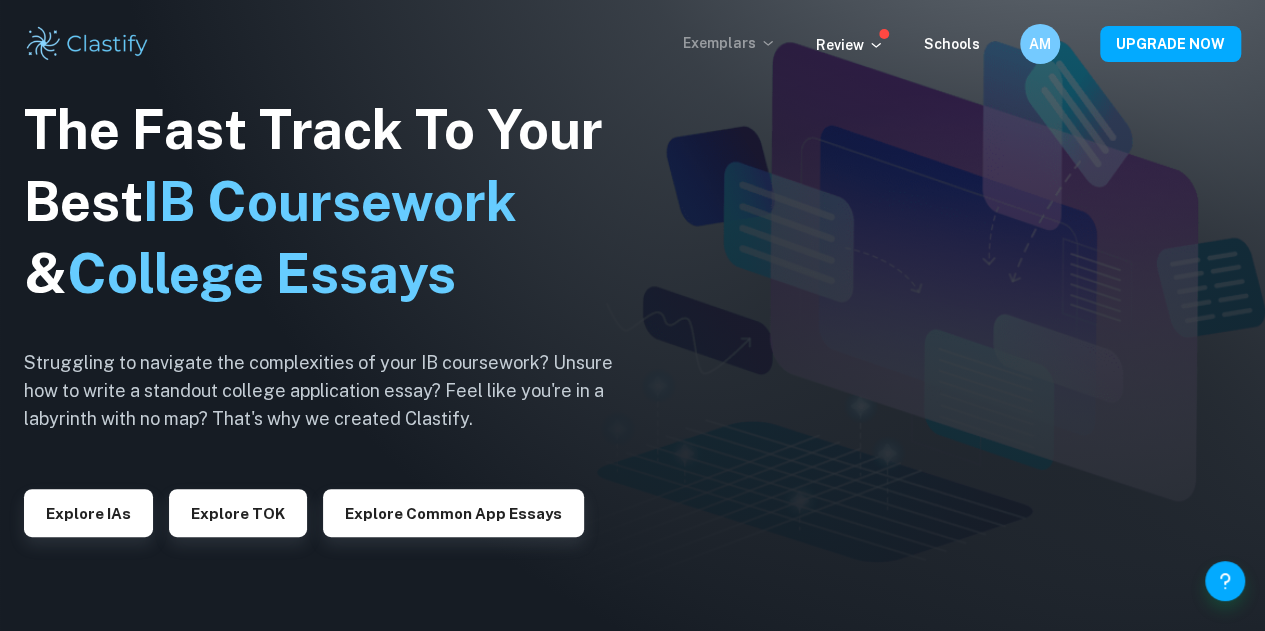click on "Exemplars" at bounding box center (729, 43) 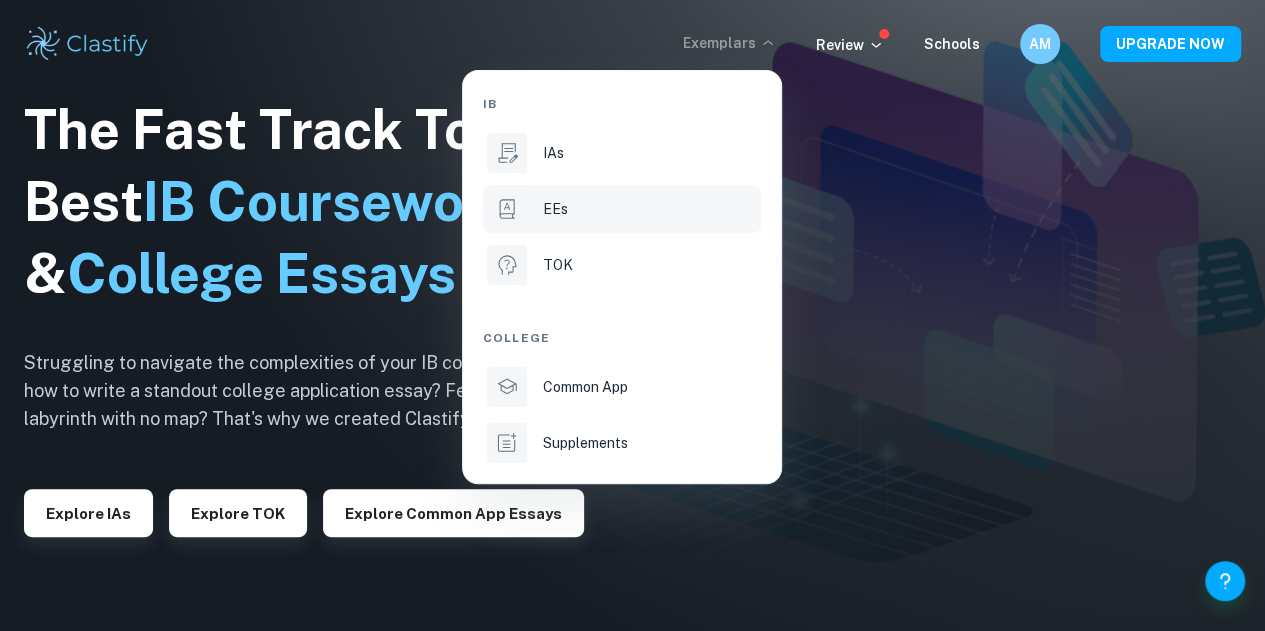 click on "EEs" at bounding box center [622, 209] 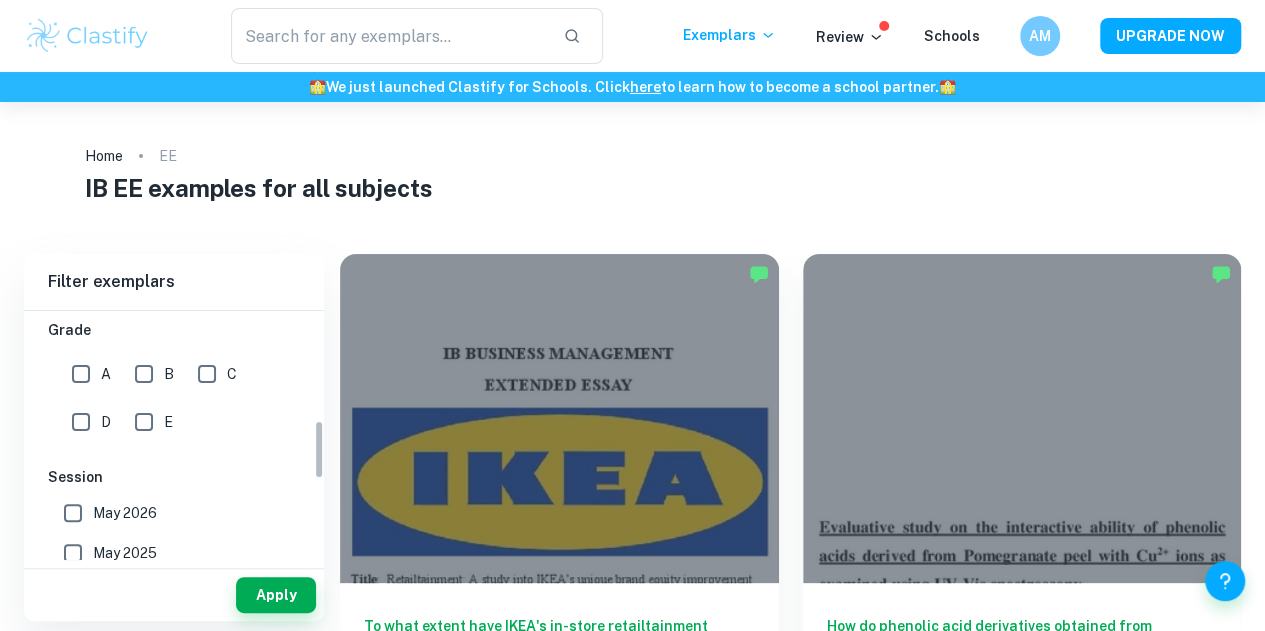 scroll, scrollTop: 463, scrollLeft: 0, axis: vertical 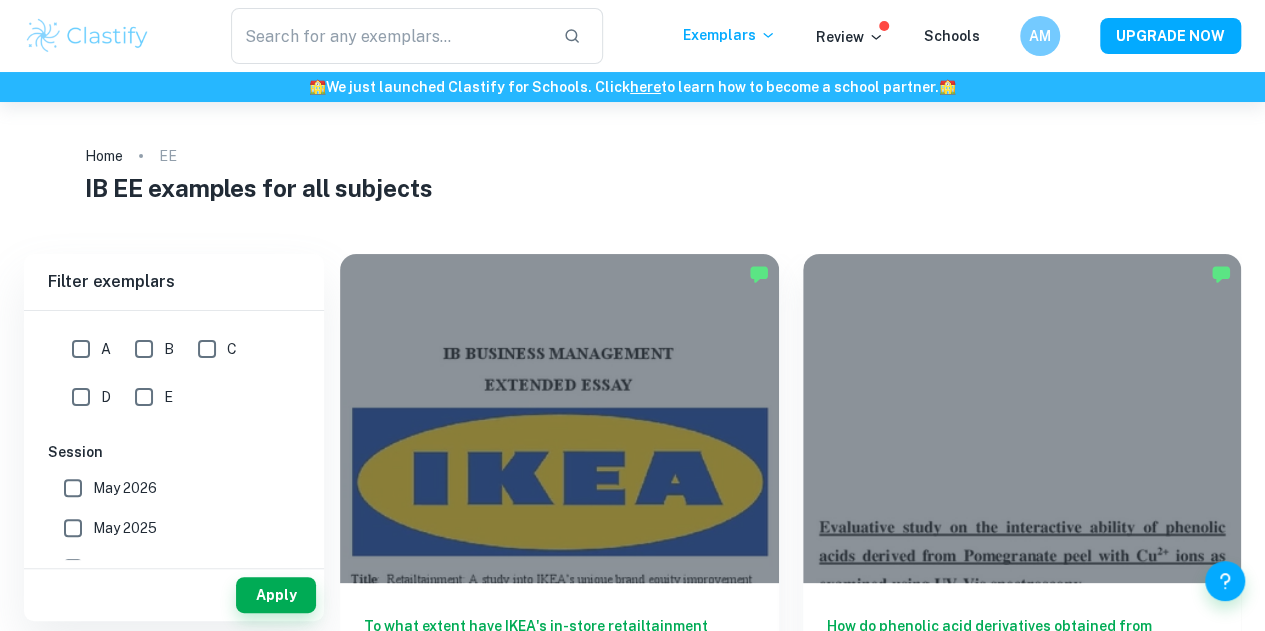 click on "IB College Category IA EE TOK Notes Subject Type a subject Type a subject Criteria Select Grade A B C D E Session May 2026 May 2025 November 2024 May 2024 November 2023 May 2023 November 2022 May 2022 November 2021 May 2021 Other" at bounding box center [174, 378] 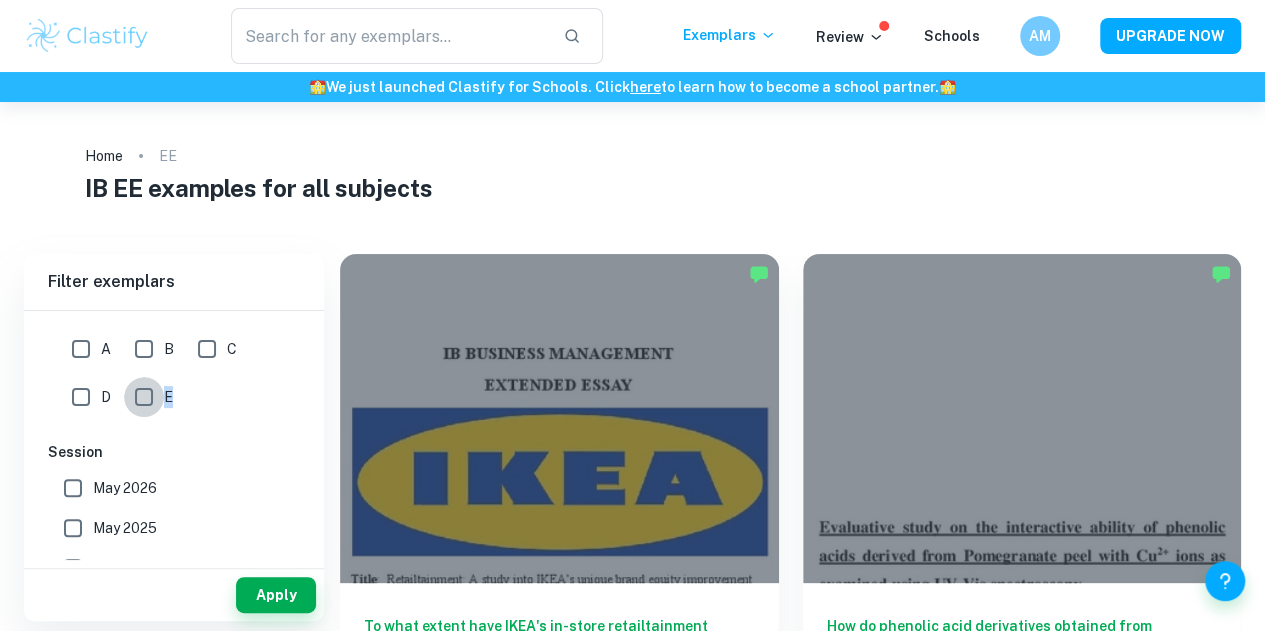click on "E" at bounding box center (144, 397) 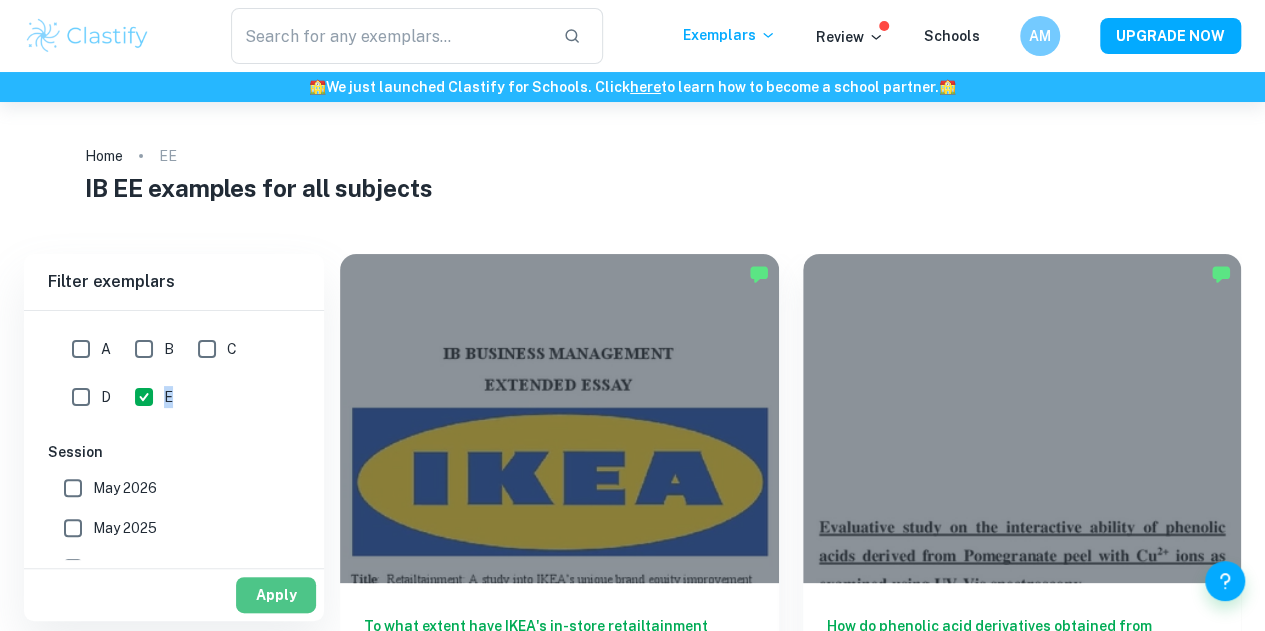 click on "Apply" at bounding box center [276, 595] 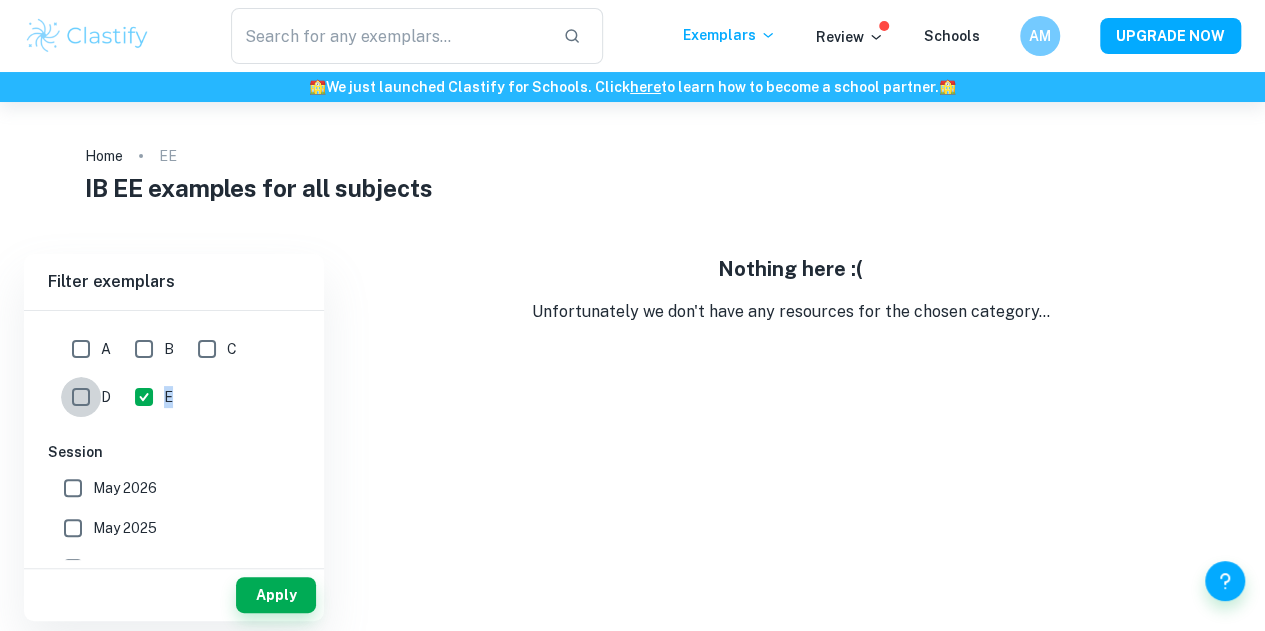 click on "D" at bounding box center (81, 397) 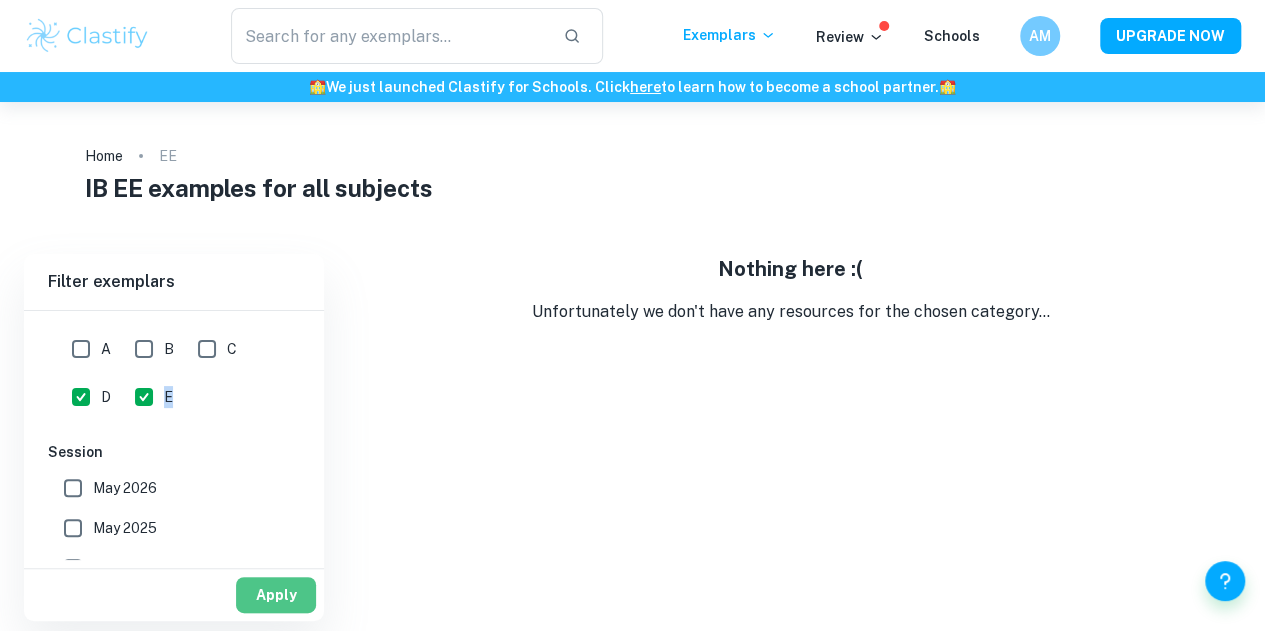 click on "Apply" at bounding box center [276, 595] 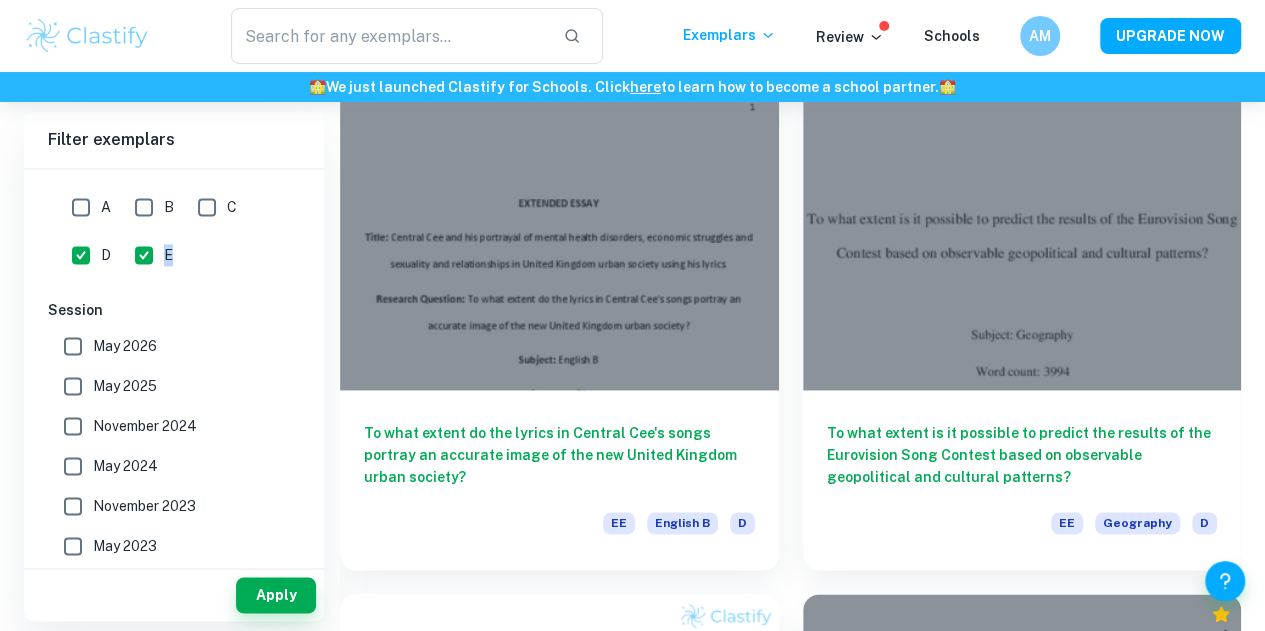 scroll, scrollTop: 1244, scrollLeft: 0, axis: vertical 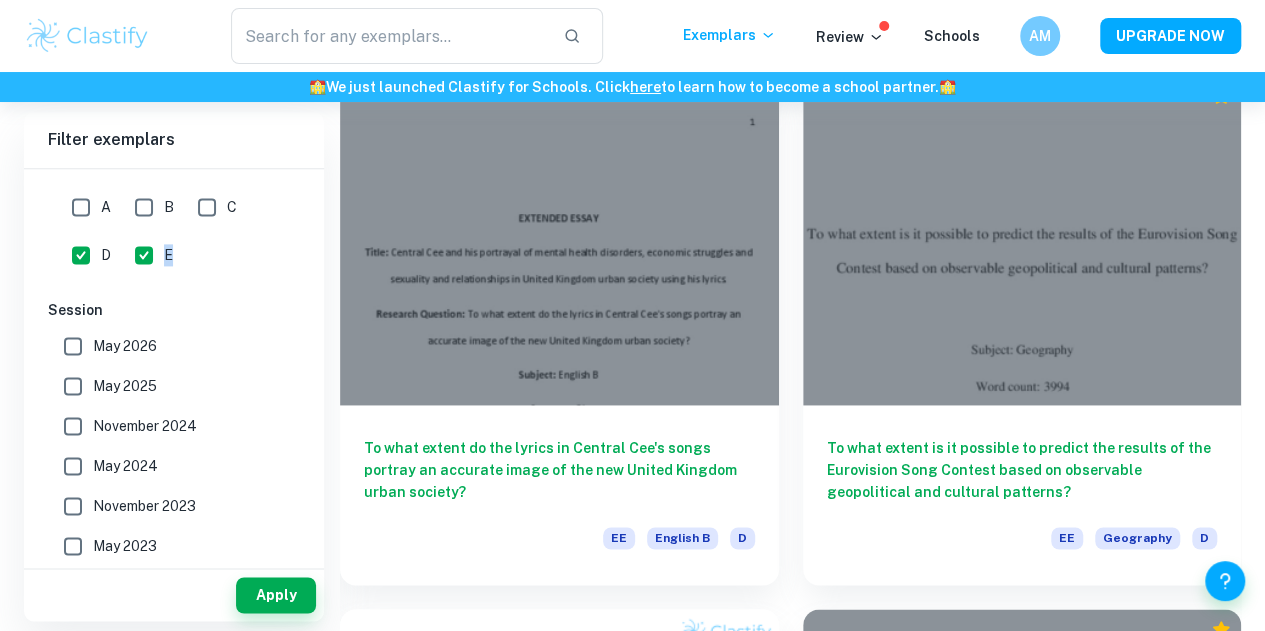 click at bounding box center [1022, 1301] 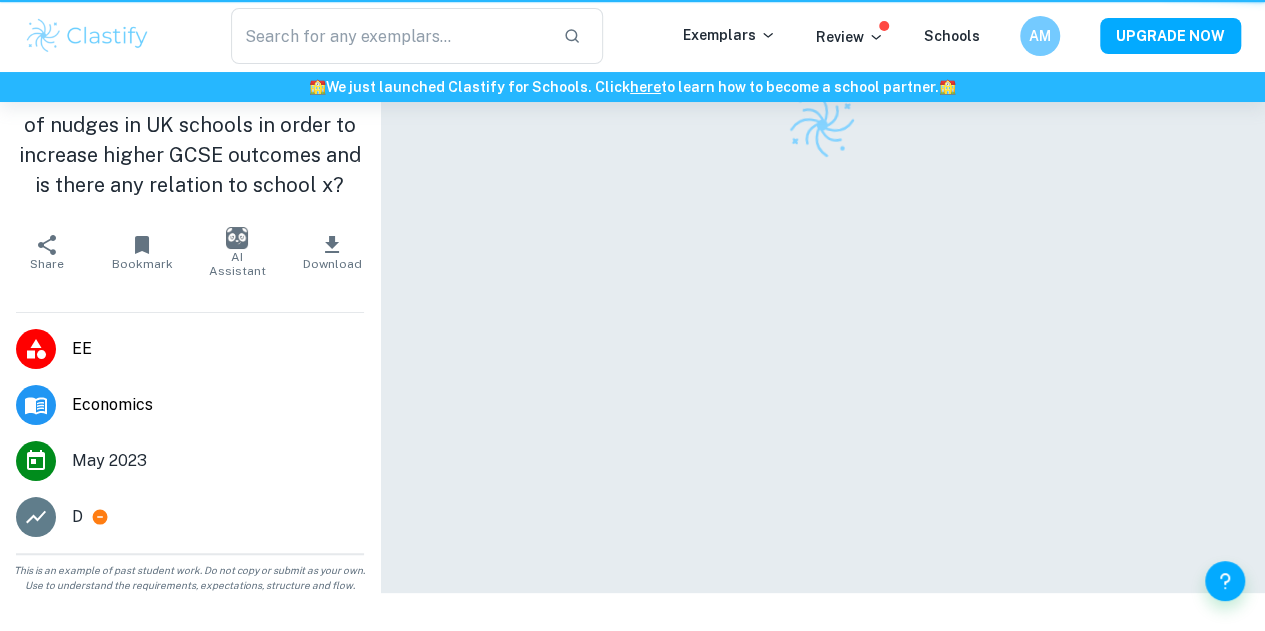 scroll, scrollTop: 0, scrollLeft: 0, axis: both 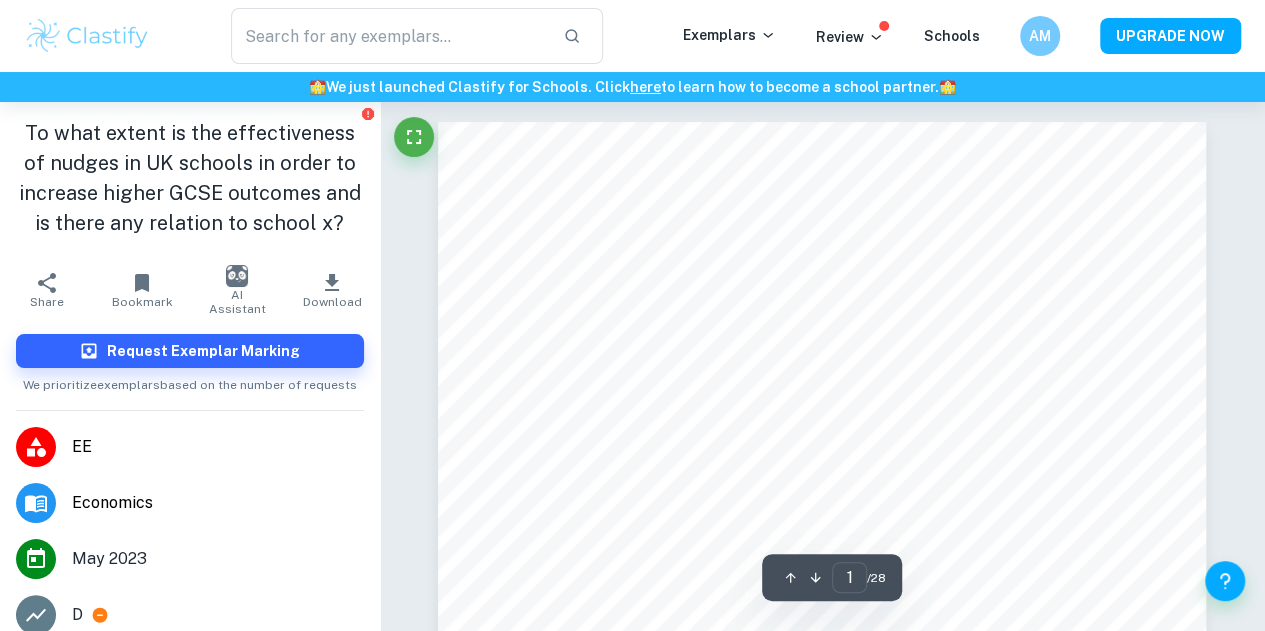 click on "To what extent is the effectiveness of nudges in UK schools in order to increase higher GCSE outcomes and is there any relation to school x?" at bounding box center (190, 178) 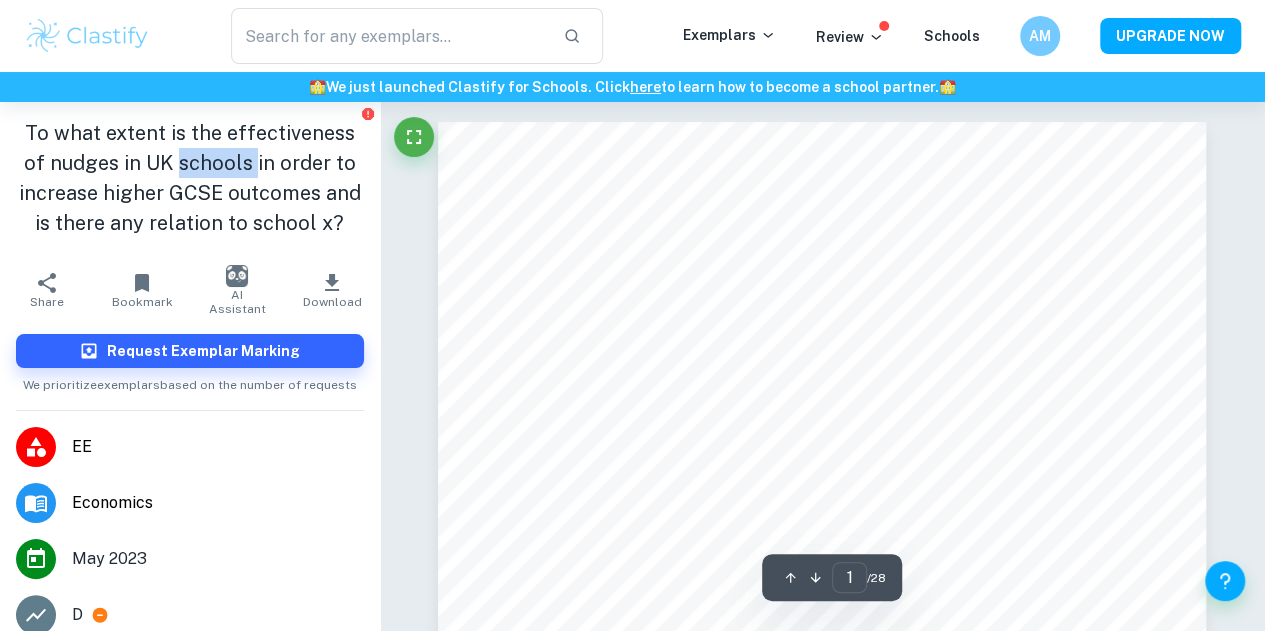 click on "To what extent is the effectiveness of nudges in UK schools in order to increase higher GCSE outcomes and is there any relation to school x?" at bounding box center (190, 178) 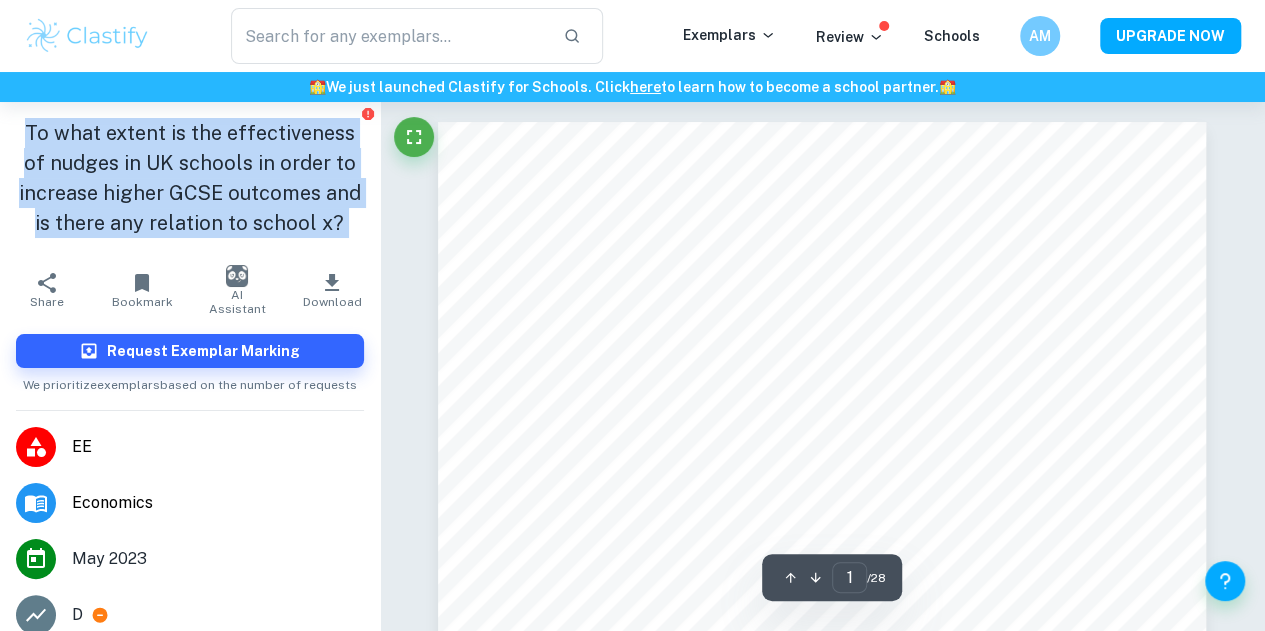 click on "To what extent is the effectiveness of nudges in UK schools in order to increase higher GCSE outcomes and is there any relation to school x?" at bounding box center [190, 178] 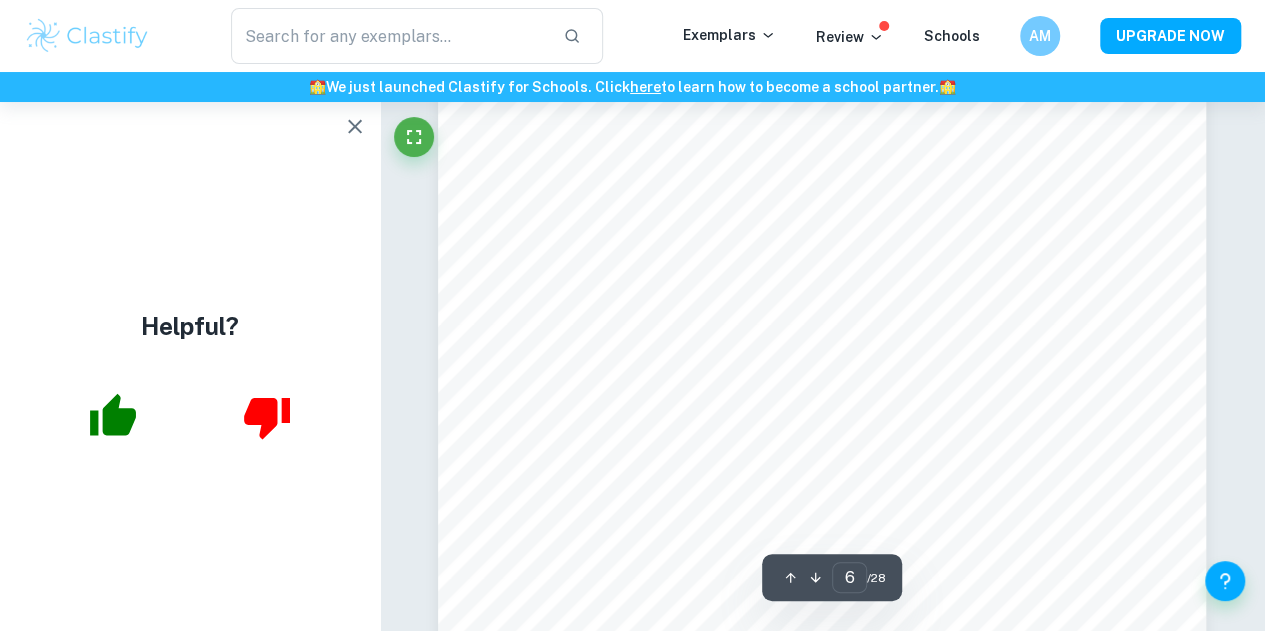 scroll, scrollTop: 5924, scrollLeft: 0, axis: vertical 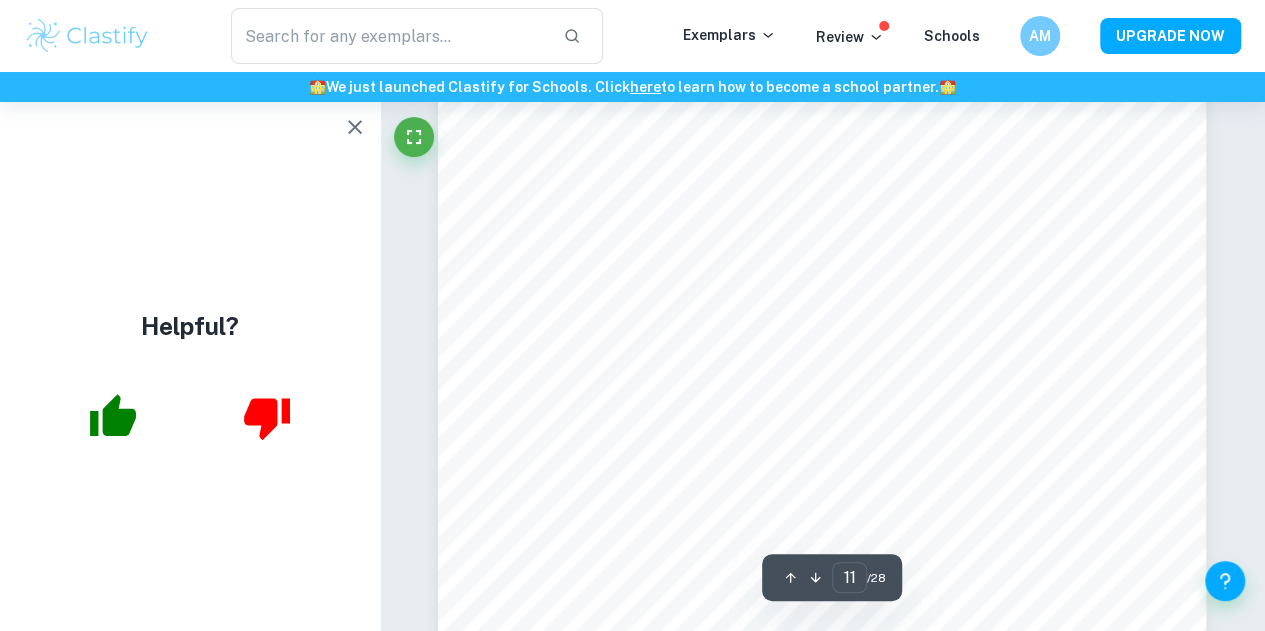 type on "12" 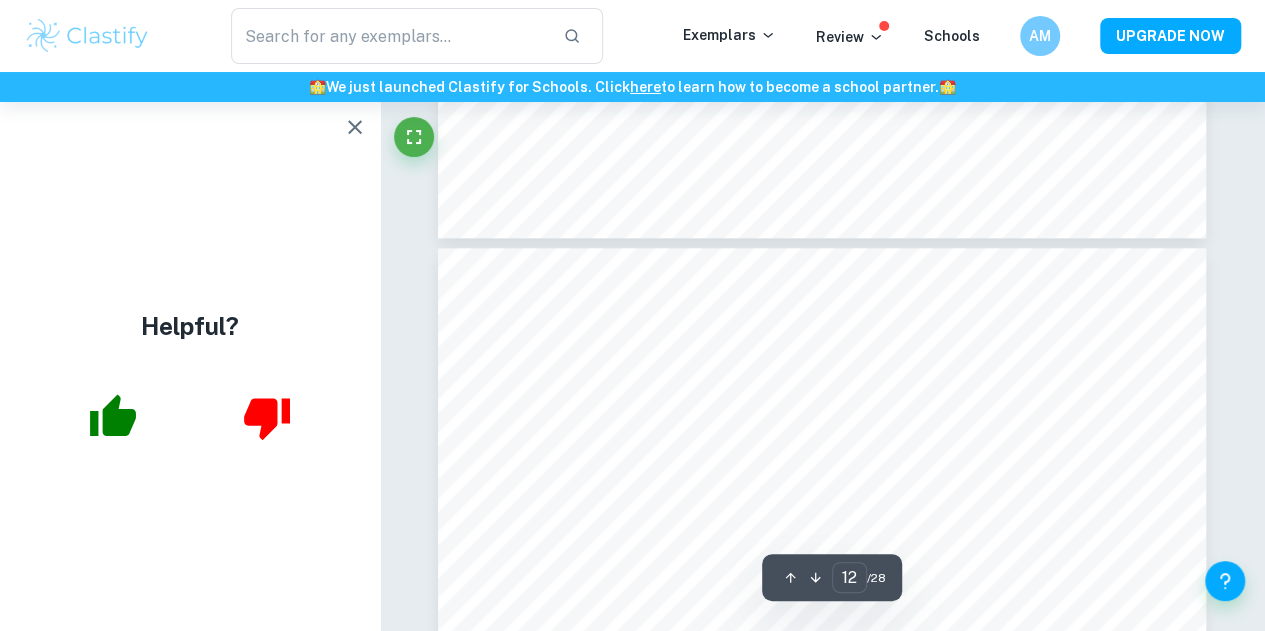scroll, scrollTop: 12305, scrollLeft: 0, axis: vertical 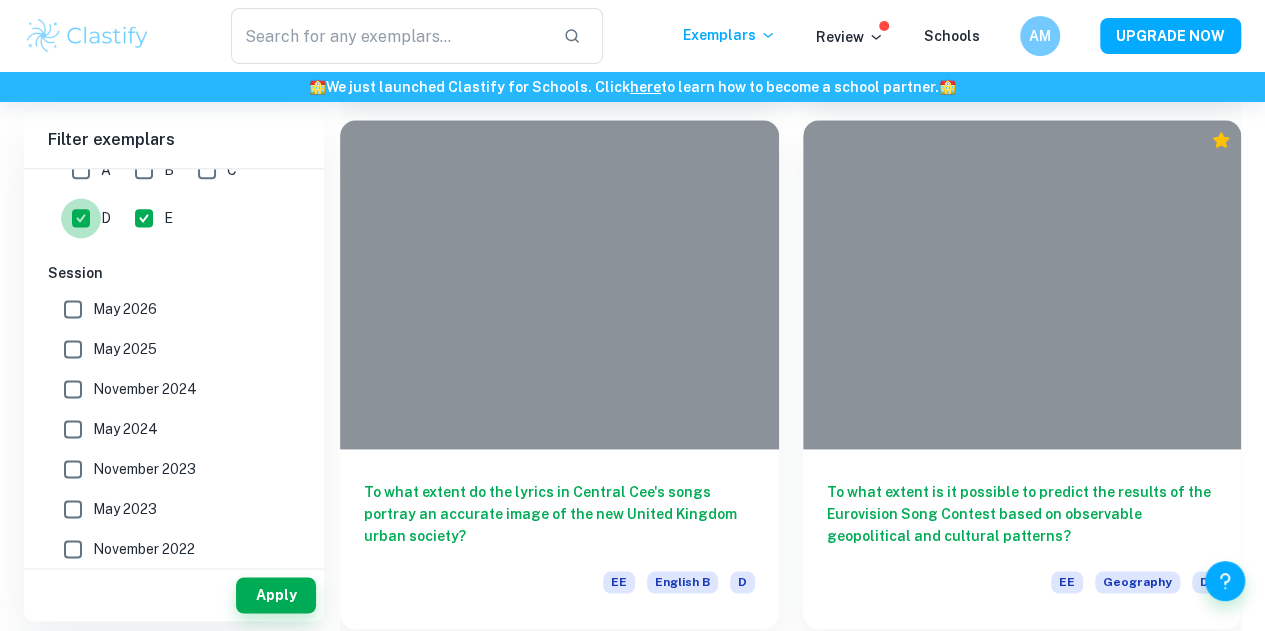 click on "D" at bounding box center [81, 218] 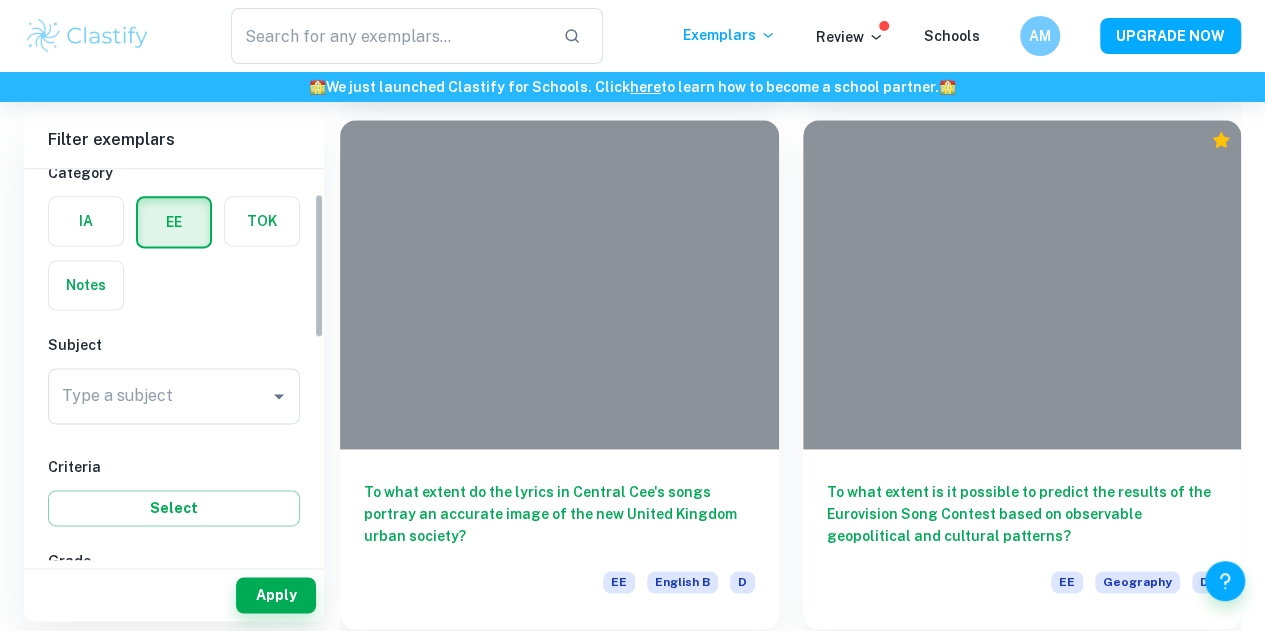 scroll, scrollTop: 64, scrollLeft: 0, axis: vertical 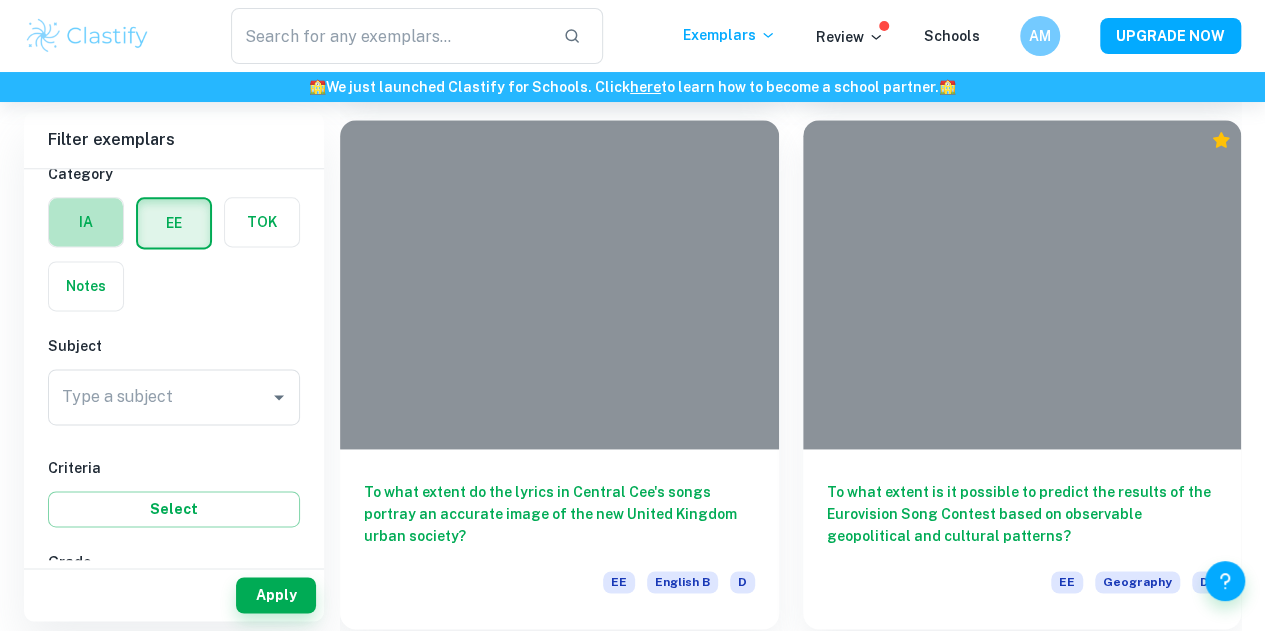 click at bounding box center (86, 222) 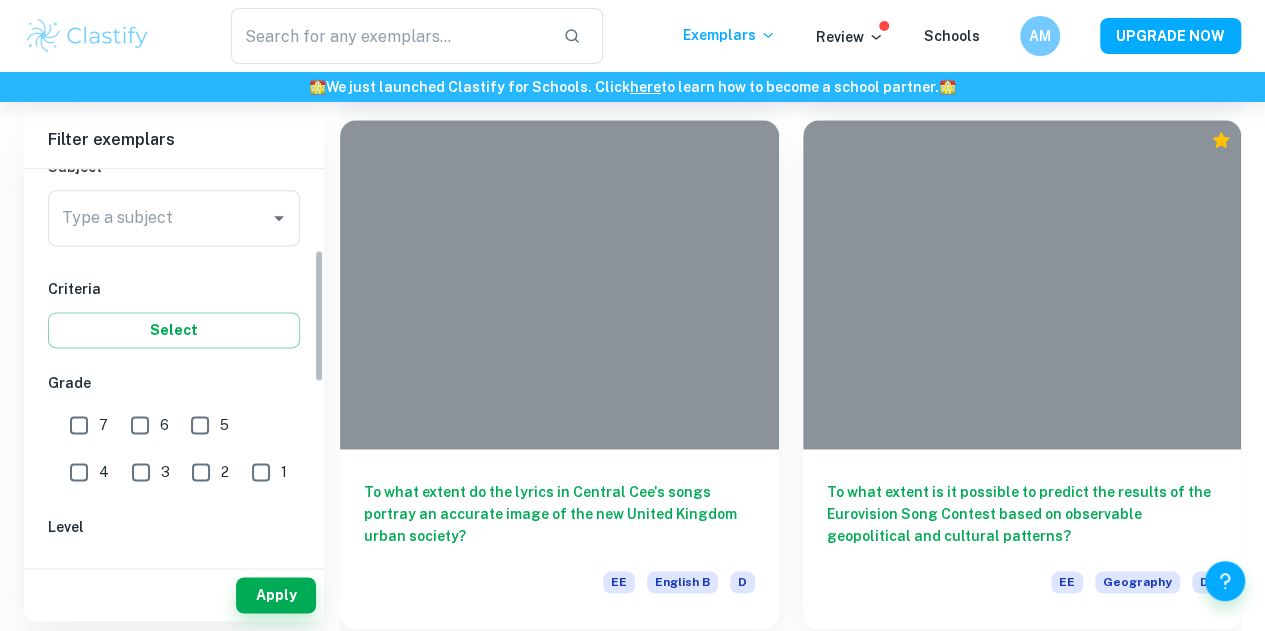 scroll, scrollTop: 246, scrollLeft: 0, axis: vertical 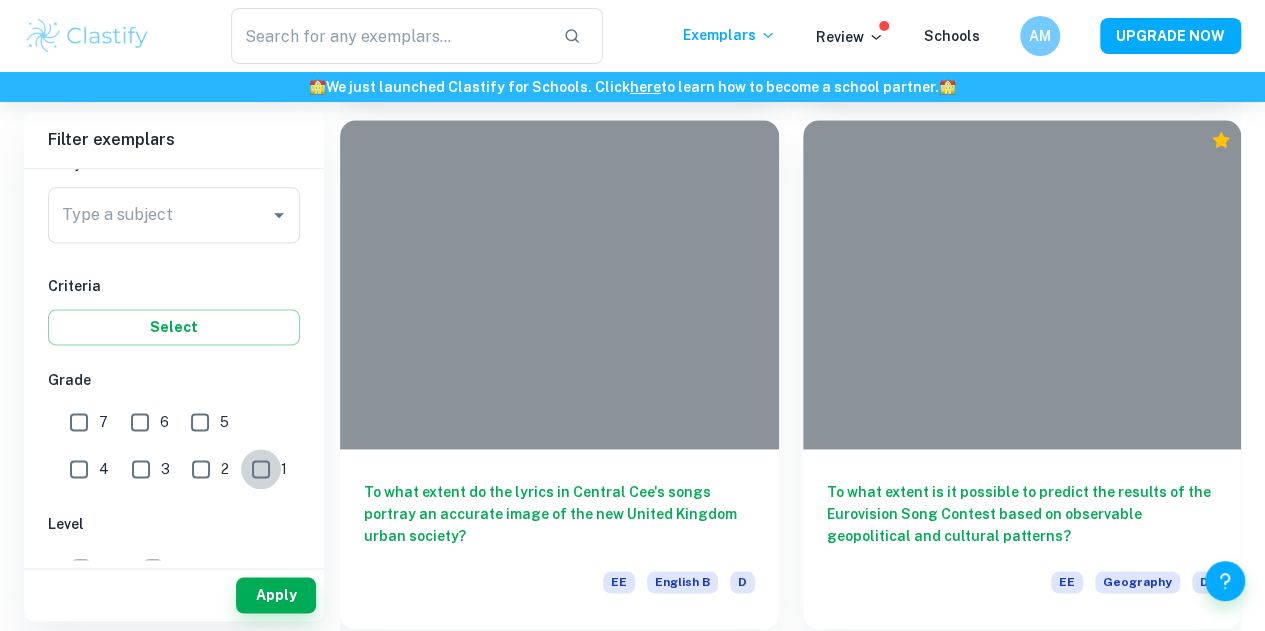 click on "1" at bounding box center (261, 469) 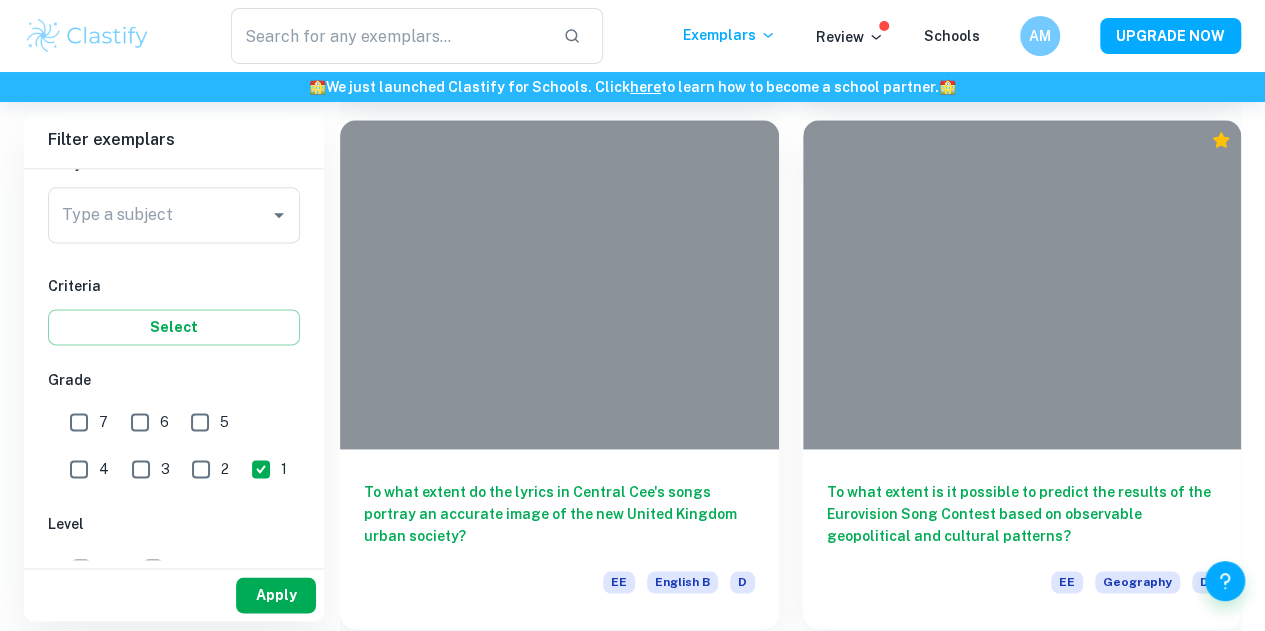 click on "Apply" at bounding box center [174, 595] 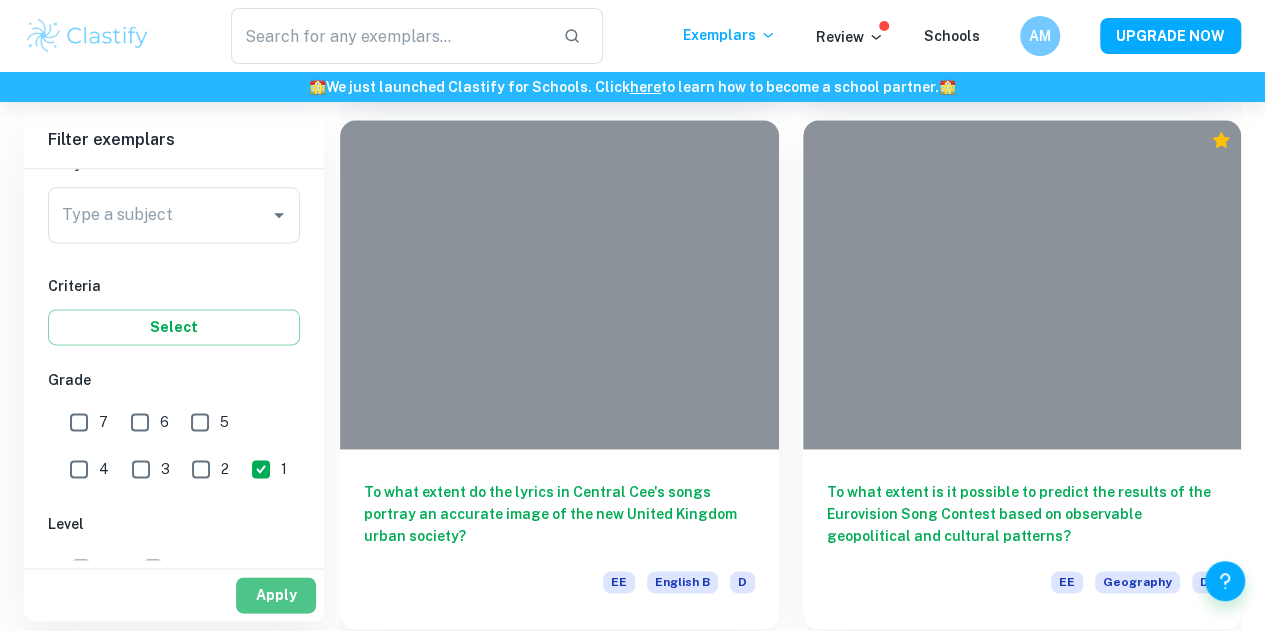 click on "Apply" at bounding box center [276, 595] 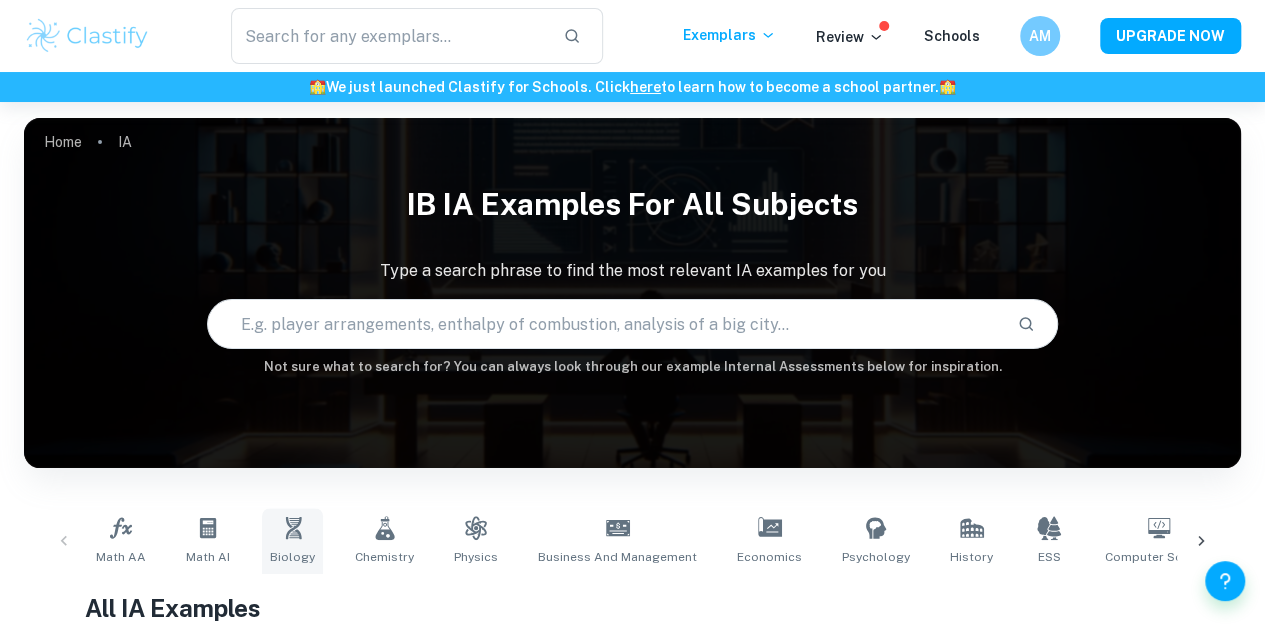 scroll, scrollTop: 342, scrollLeft: 0, axis: vertical 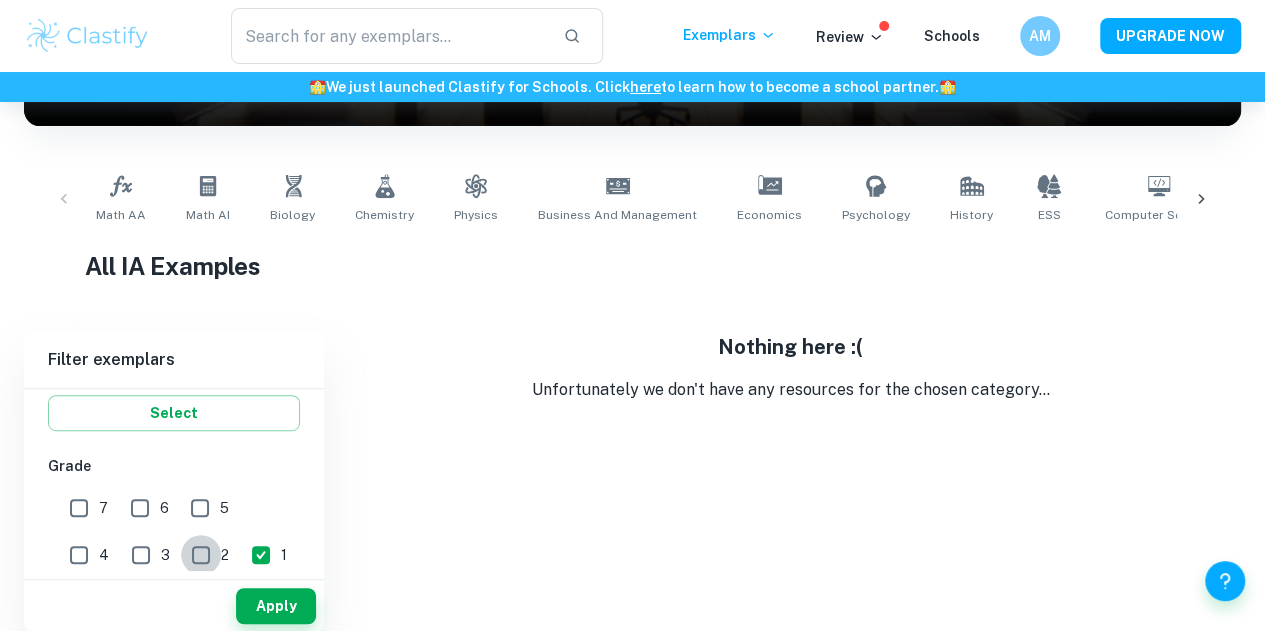 click on "2" at bounding box center (201, 555) 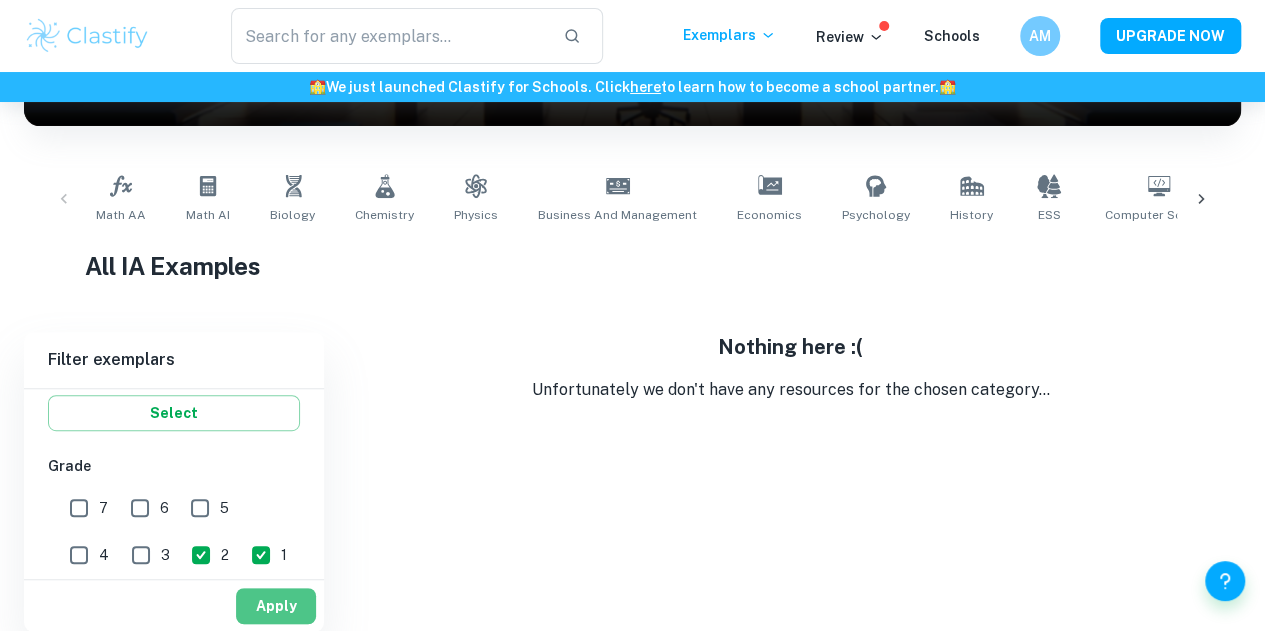 click on "Apply" at bounding box center (276, 606) 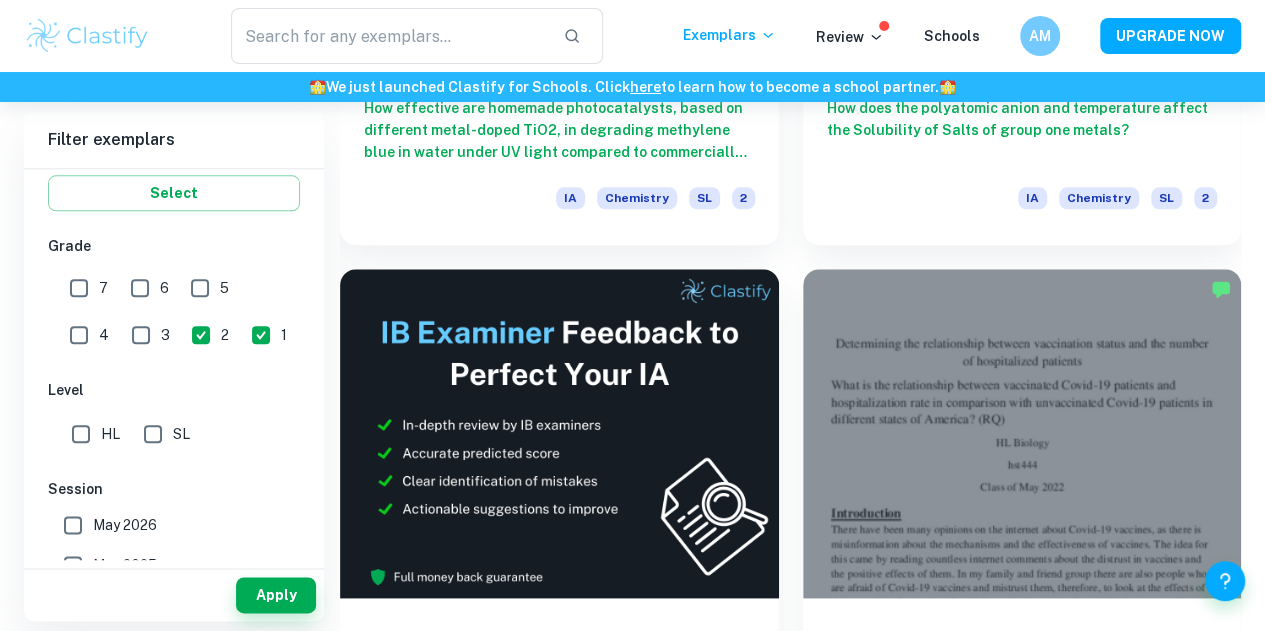 scroll, scrollTop: 940, scrollLeft: 0, axis: vertical 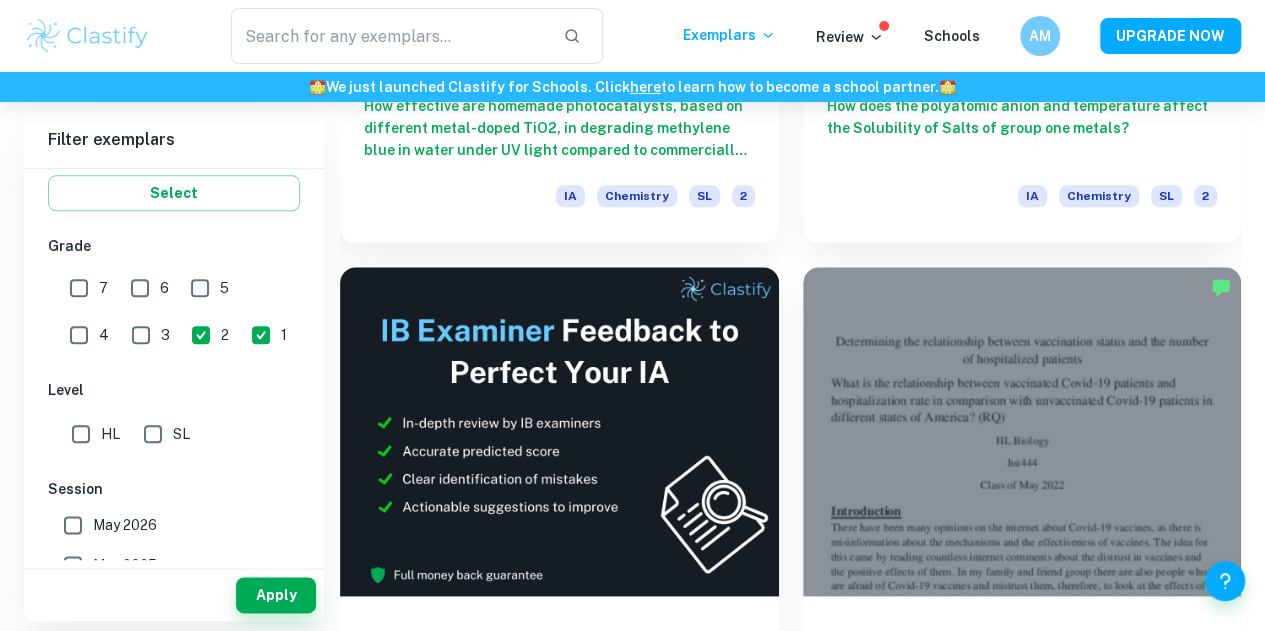 click on "The Math of Infectious Disease: Understanding and Interpreting Models in Epidemiology" at bounding box center [559, 1189] 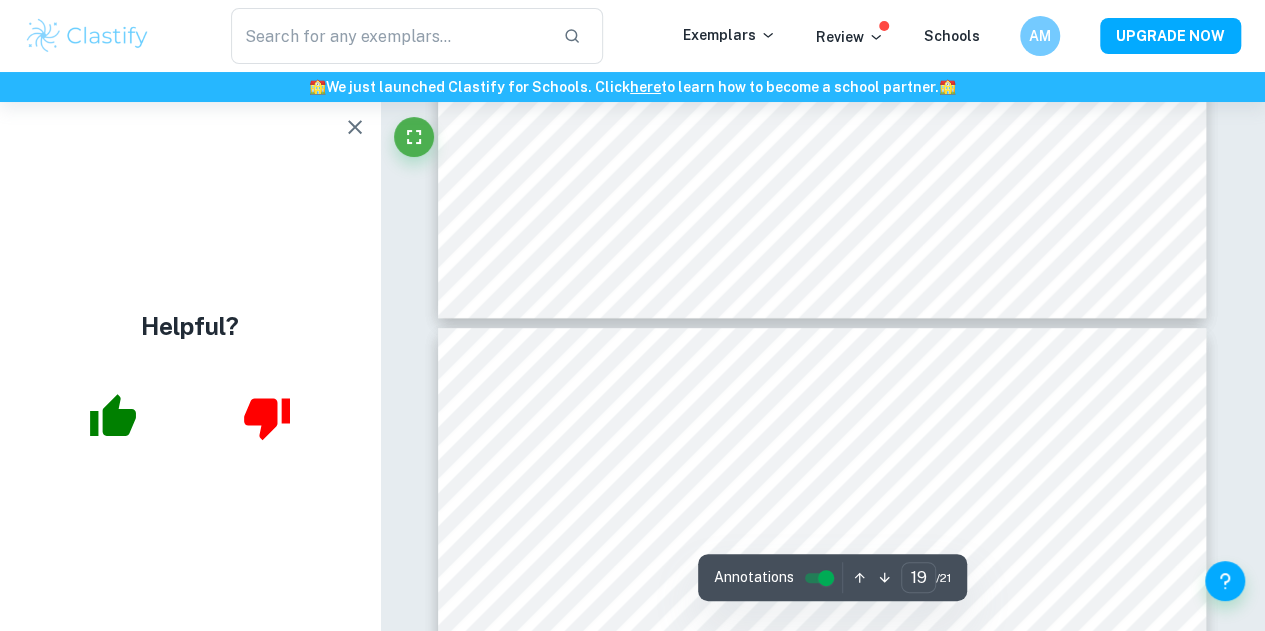 scroll, scrollTop: 19351, scrollLeft: 0, axis: vertical 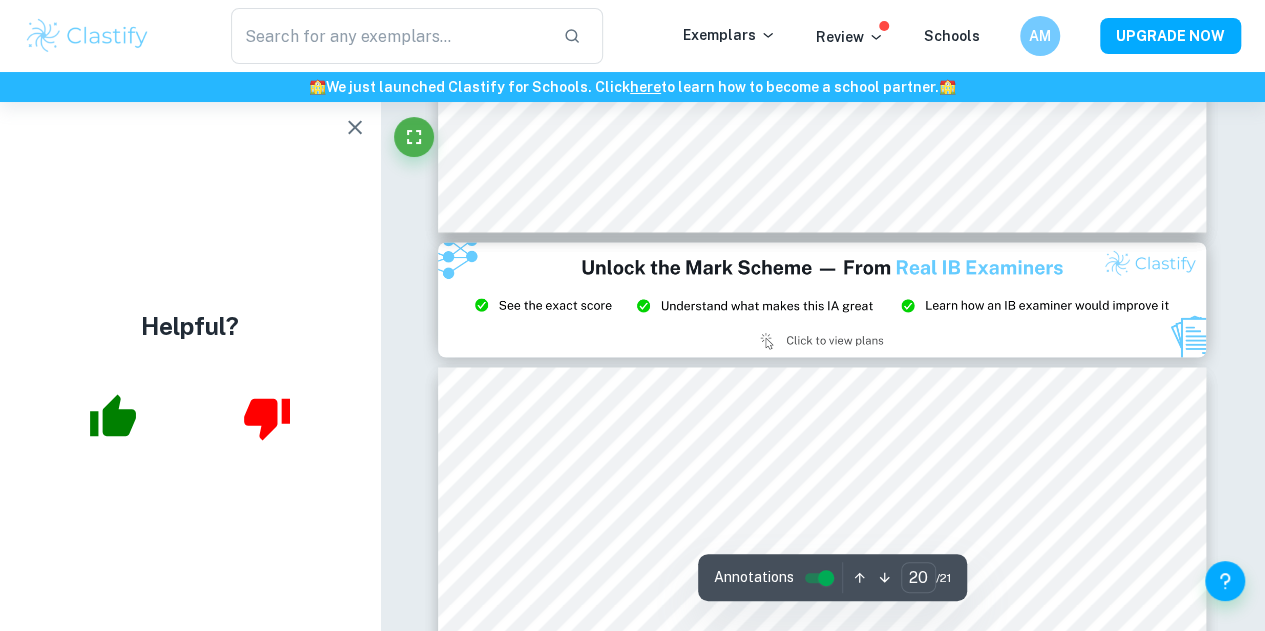 type on "21" 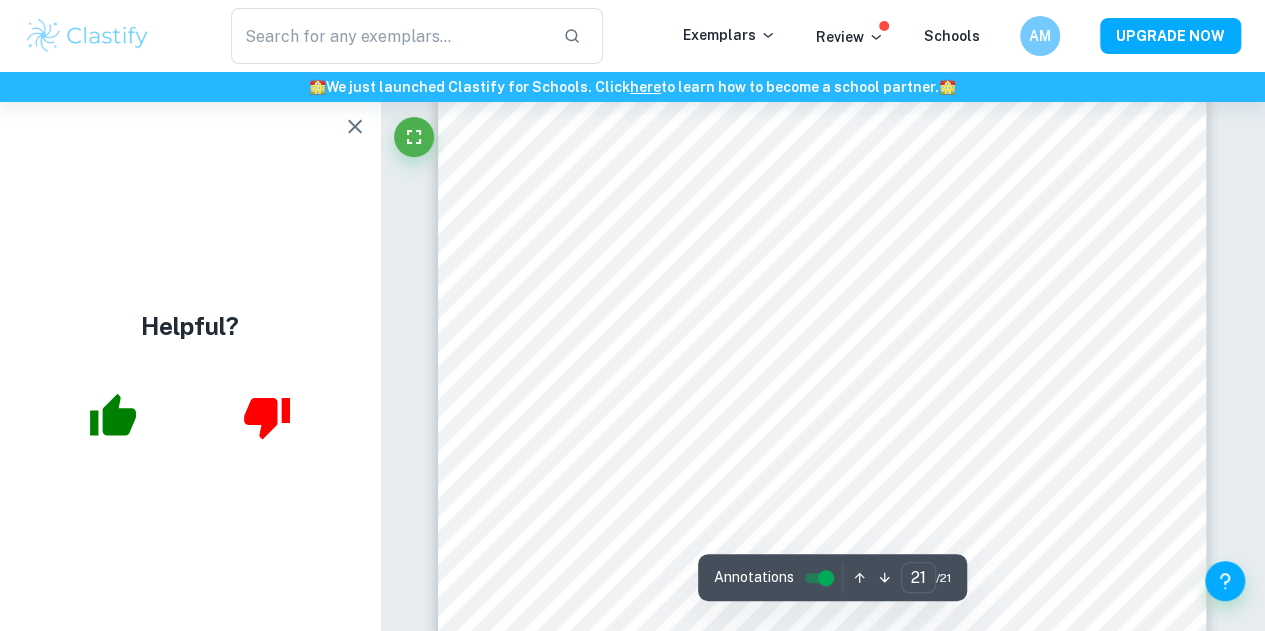 scroll, scrollTop: 21189, scrollLeft: 0, axis: vertical 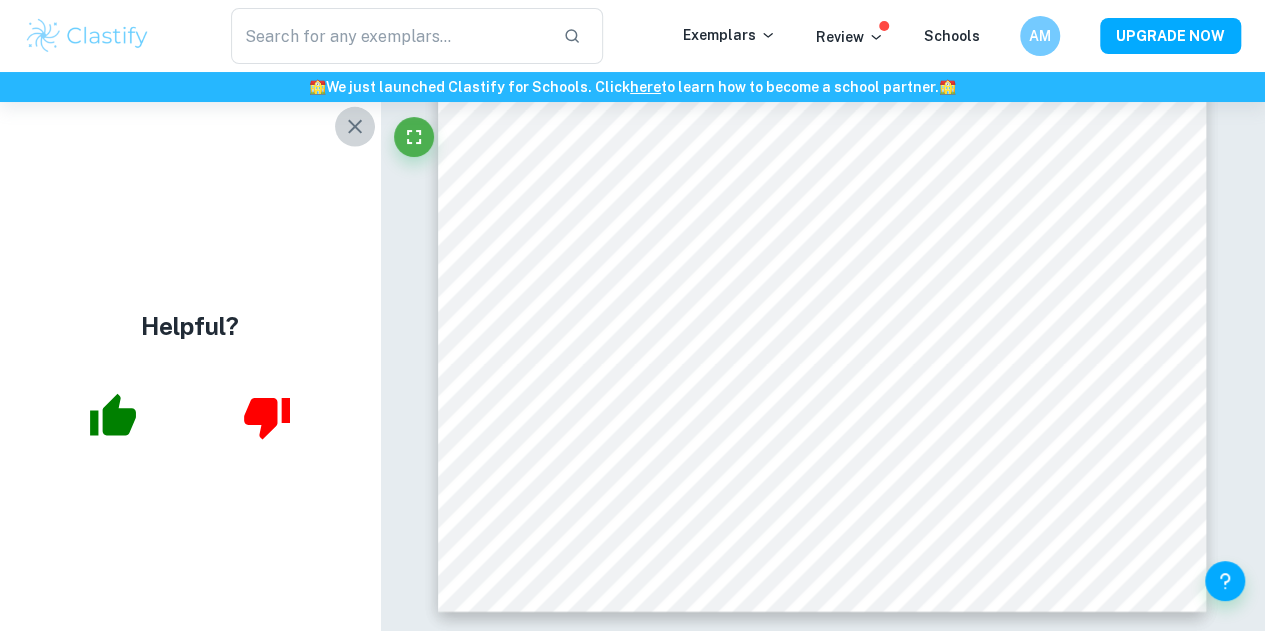 click 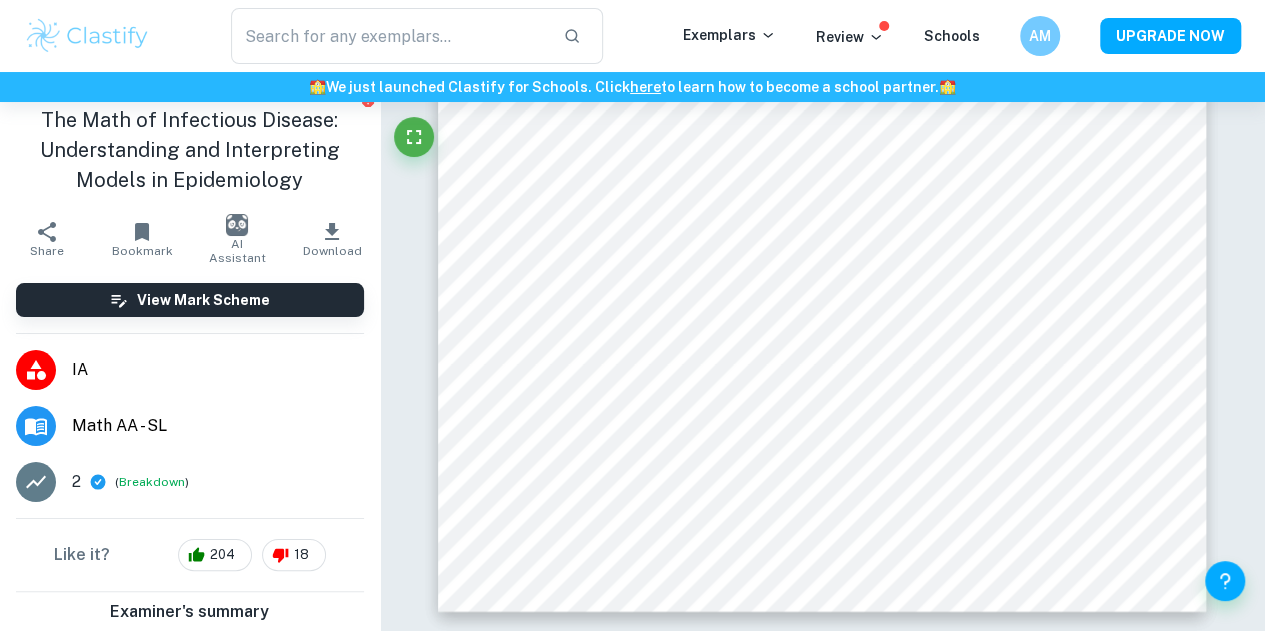 scroll, scrollTop: 0, scrollLeft: 0, axis: both 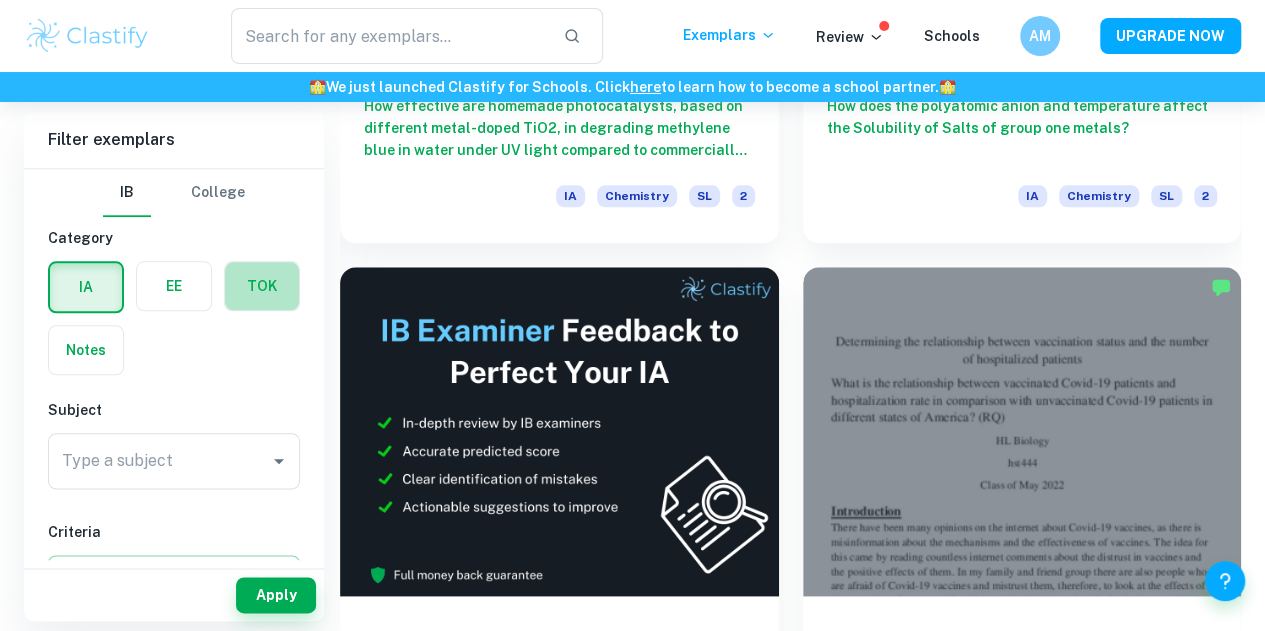 click at bounding box center (262, 286) 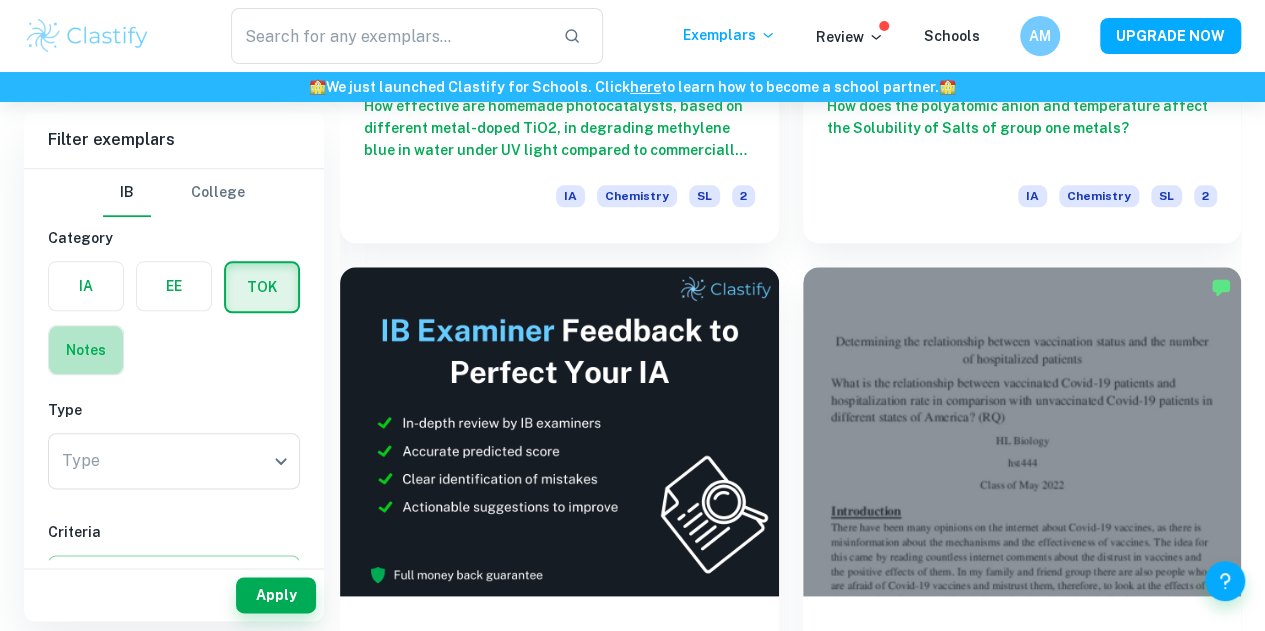 click at bounding box center [86, 350] 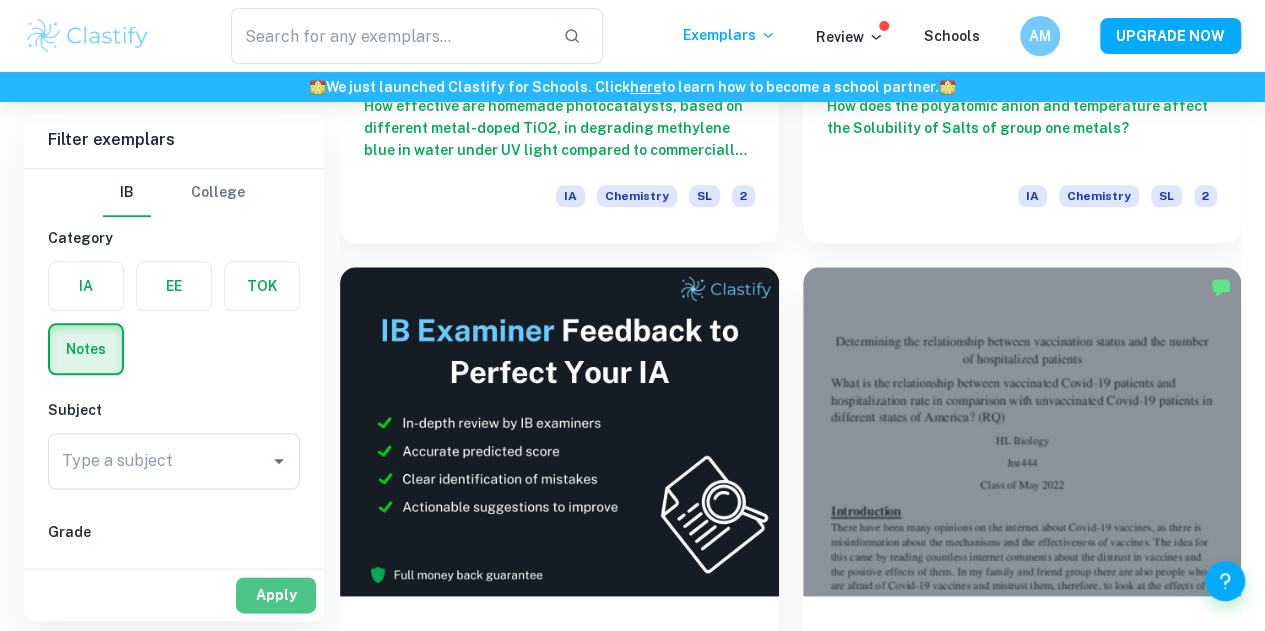 click on "Apply" at bounding box center [276, 595] 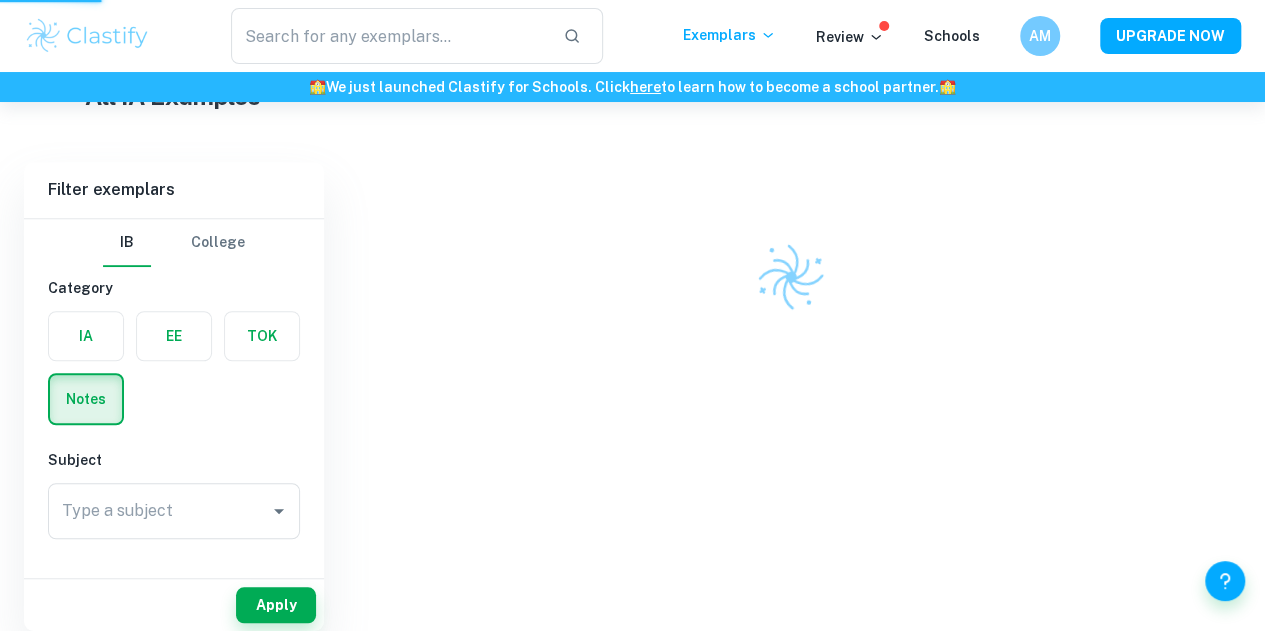 scroll, scrollTop: 482, scrollLeft: 0, axis: vertical 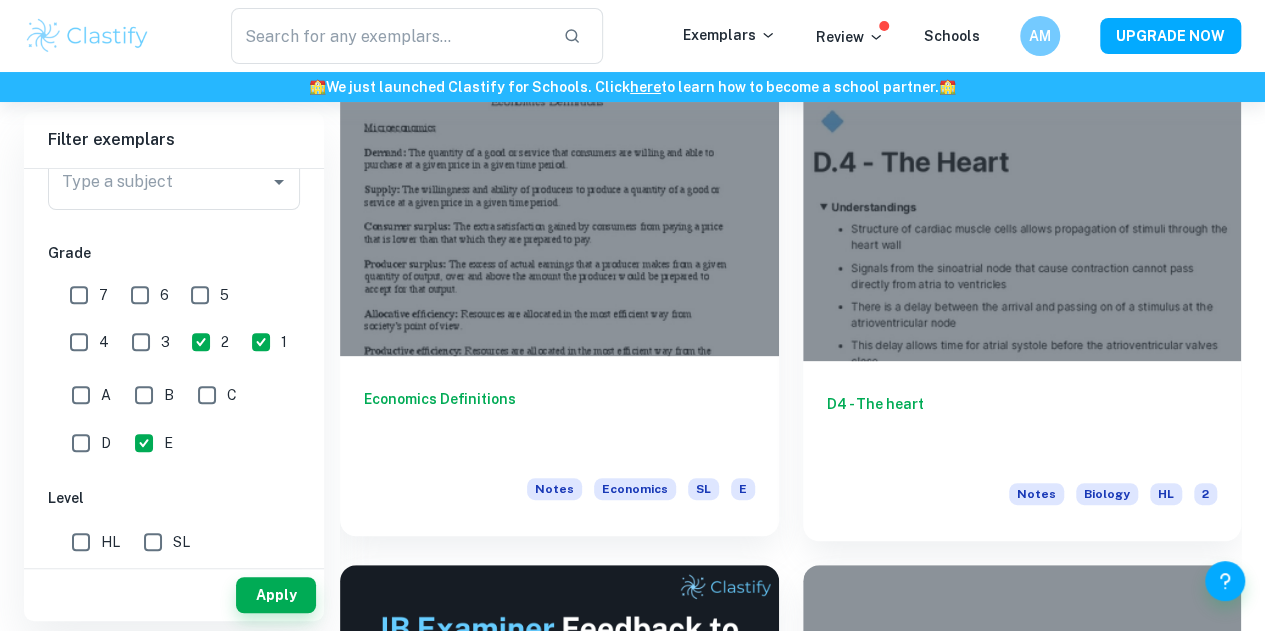 click on "Notes Economics SL E" at bounding box center (641, 495) 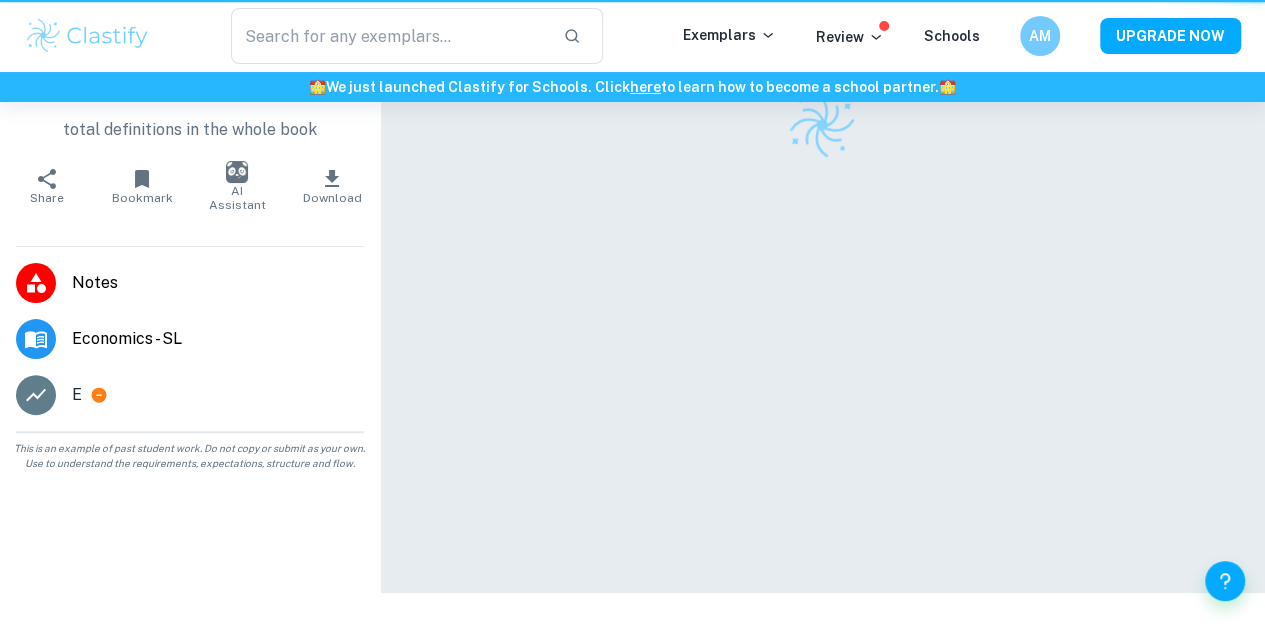 scroll, scrollTop: 0, scrollLeft: 0, axis: both 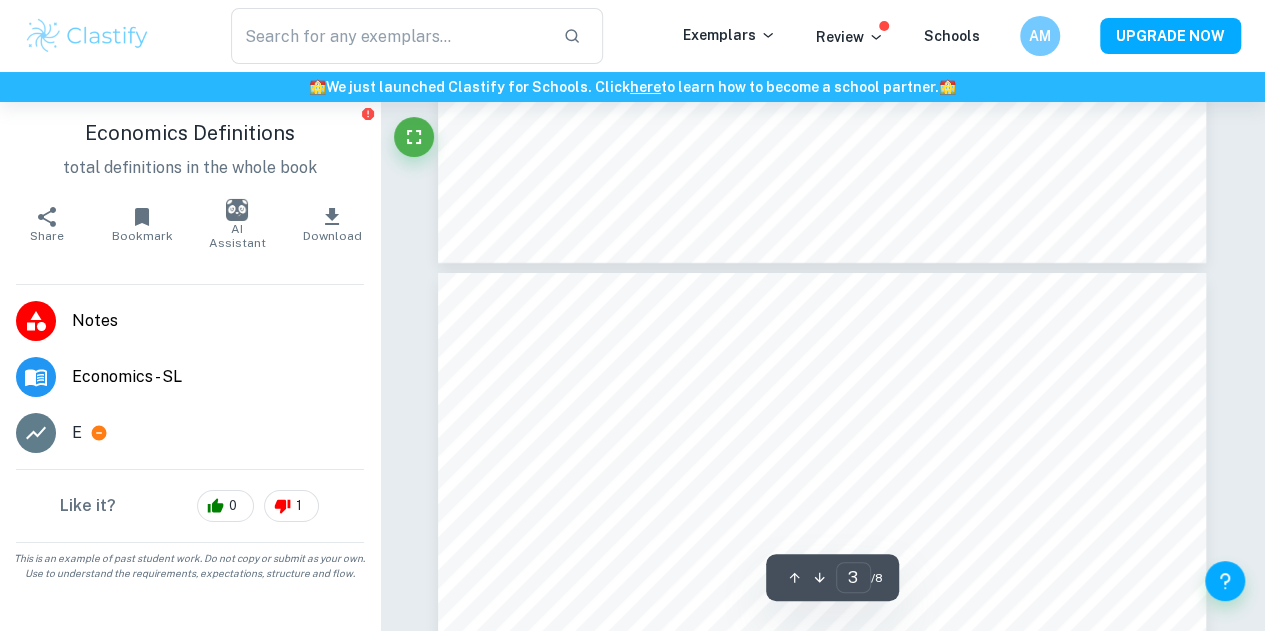 type on "4" 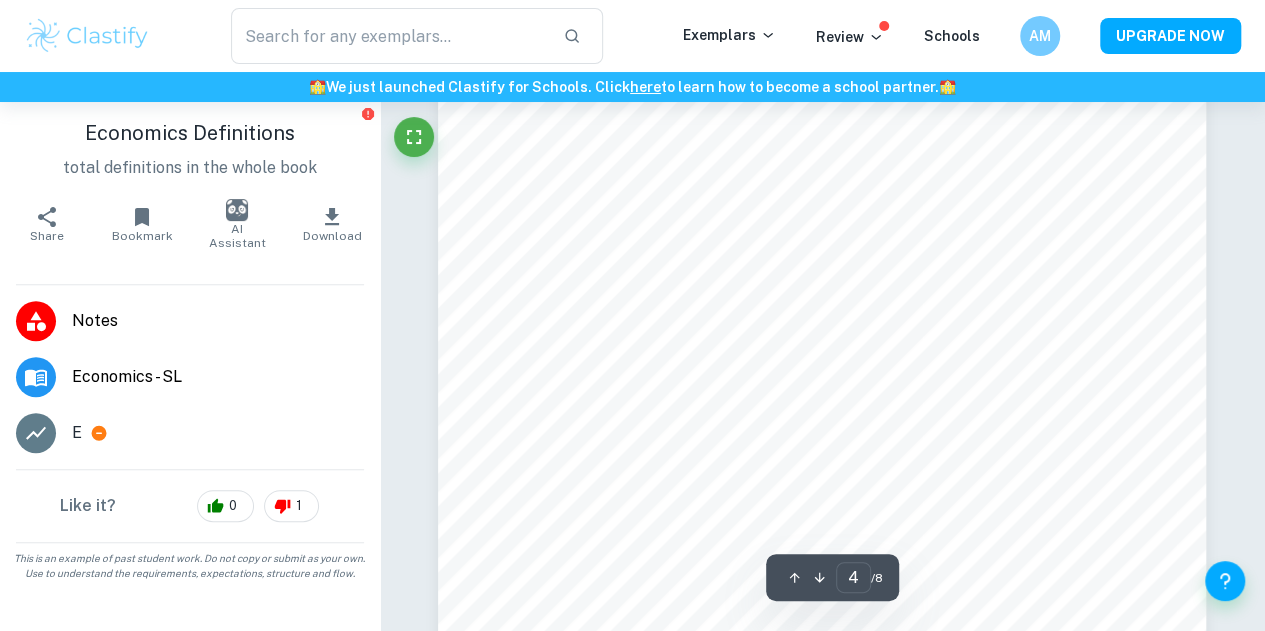 scroll, scrollTop: 4362, scrollLeft: 0, axis: vertical 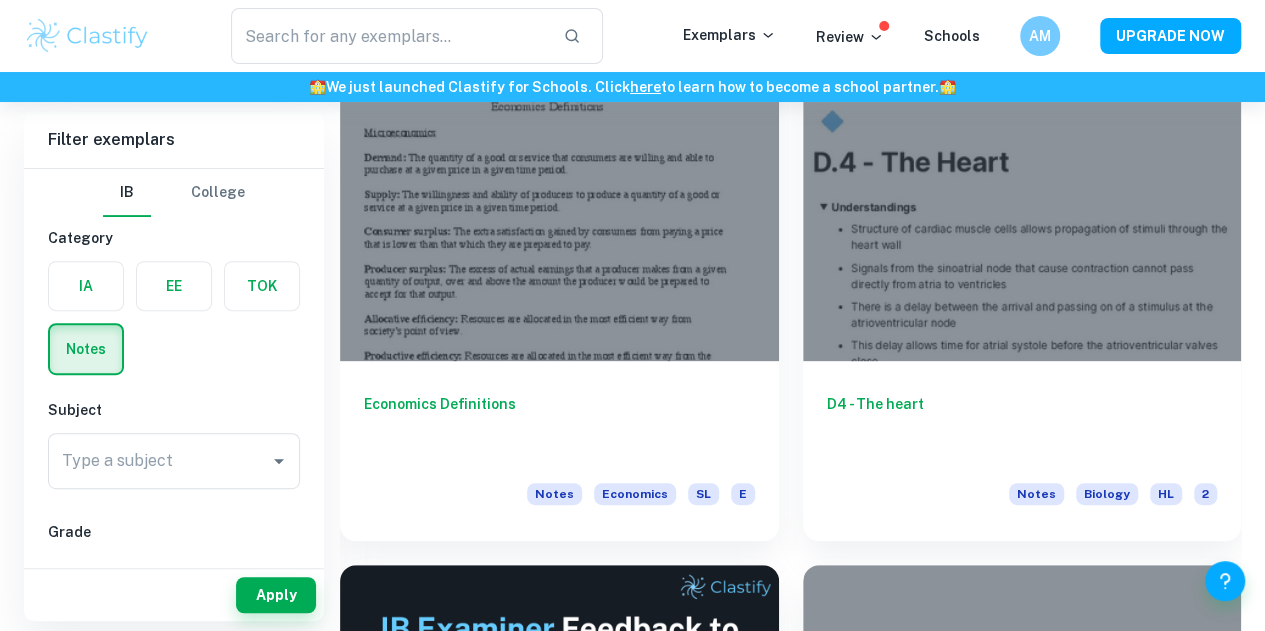click at bounding box center (262, 286) 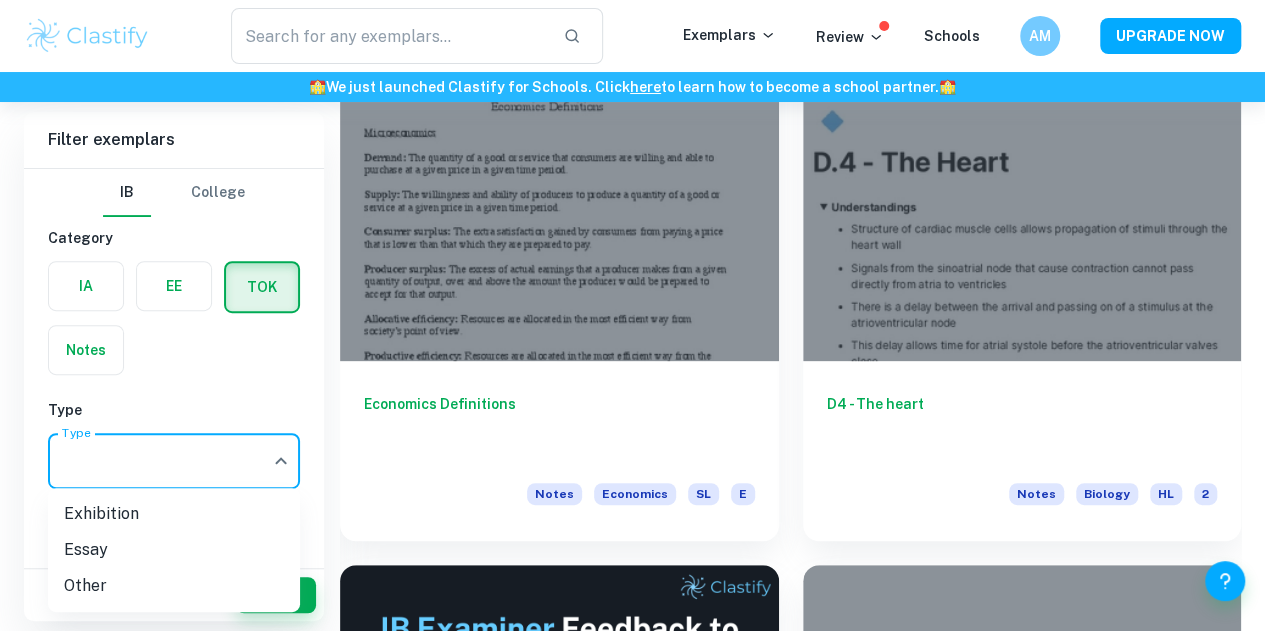 click on "We value your privacy We use cookies to enhance your browsing experience, serve personalised ads or content, and analyse our traffic. By clicking "Accept All", you consent to our use of cookies.   Cookie Policy Customise   Reject All   Accept All   Customise Consent Preferences   We use cookies to help you navigate efficiently and perform certain functions. You will find detailed information about all cookies under each consent category below. The cookies that are categorised as "Necessary" are stored on your browser as they are essential for enabling the basic functionalities of the site. ...  Show more For more information on how Google's third-party cookies operate and handle your data, see:   Google Privacy Policy Necessary Always Active Necessary cookies are required to enable the basic features of this site, such as providing secure log-in or adjusting your consent preferences. These cookies do not store any personally identifiable data. Functional Analytics Performance Advertisement Uncategorised" at bounding box center (632, 195) 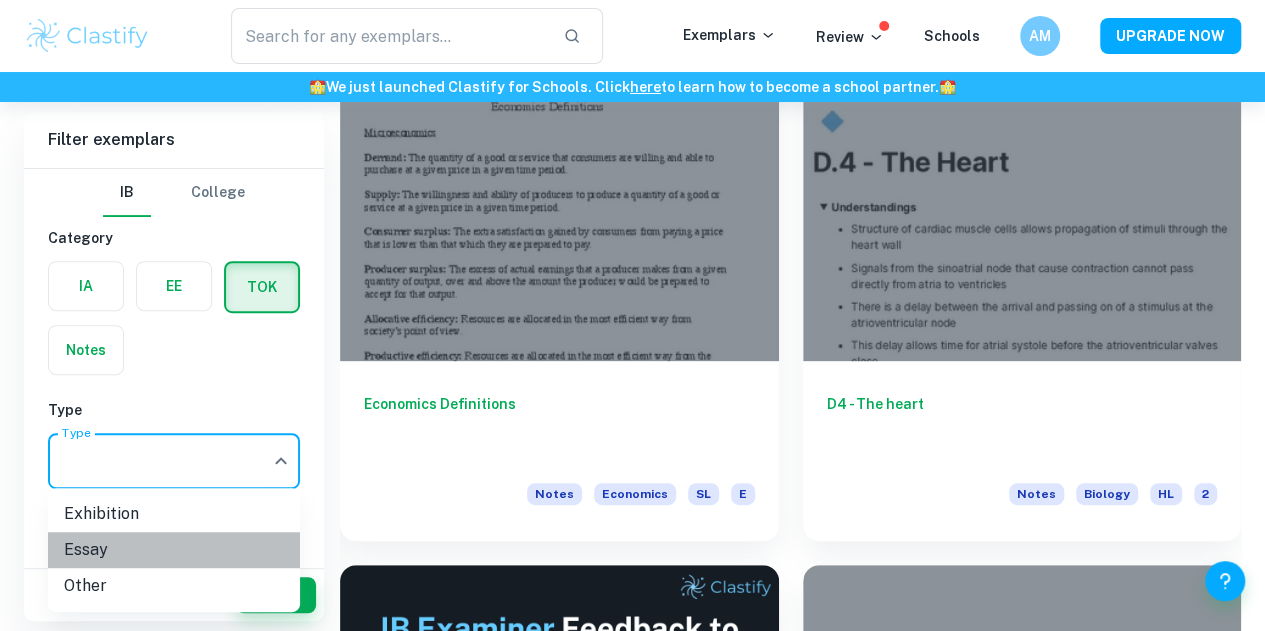 click on "Essay" at bounding box center (174, 550) 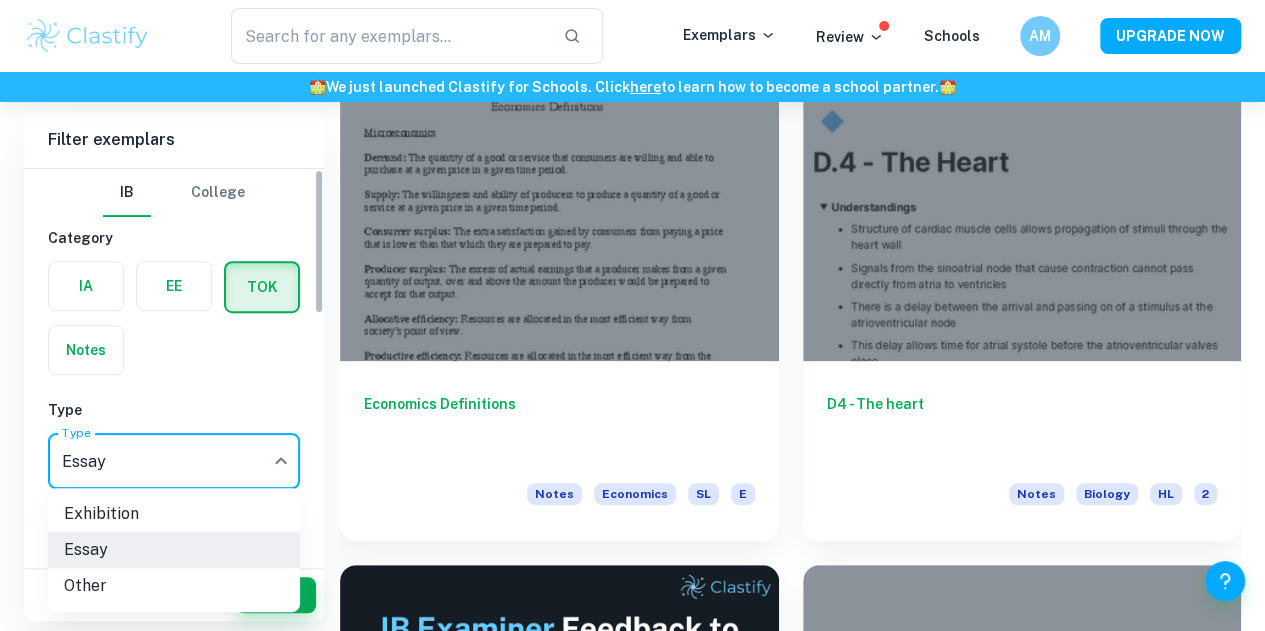 click on "We value your privacy We use cookies to enhance your browsing experience, serve personalised ads or content, and analyse our traffic. By clicking "Accept All", you consent to our use of cookies.   Cookie Policy Customise   Reject All   Accept All   Customise Consent Preferences   We use cookies to help you navigate efficiently and perform certain functions. You will find detailed information about all cookies under each consent category below. The cookies that are categorised as "Necessary" are stored on your browser as they are essential for enabling the basic functionalities of the site. ...  Show more For more information on how Google's third-party cookies operate and handle your data, see:   Google Privacy Policy Necessary Always Active Necessary cookies are required to enable the basic features of this site, such as providing secure log-in or adjusting your consent preferences. These cookies do not store any personally identifiable data. Functional Analytics Performance Advertisement Uncategorised" at bounding box center (632, 195) 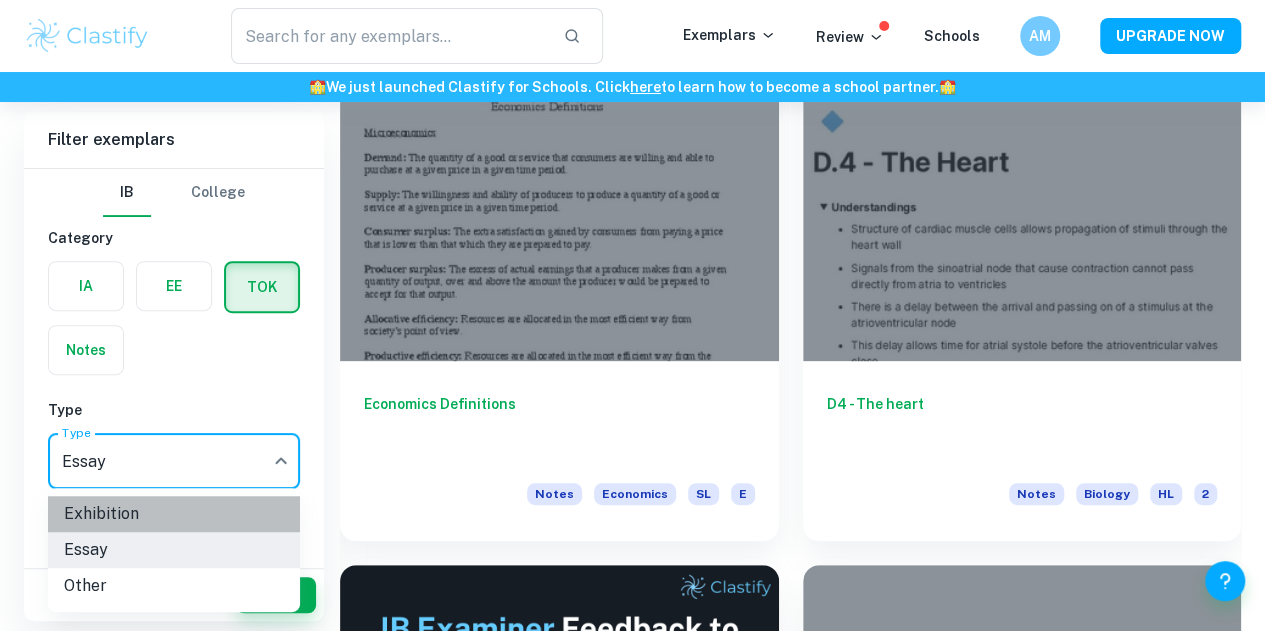 click on "Exhibition" at bounding box center (174, 514) 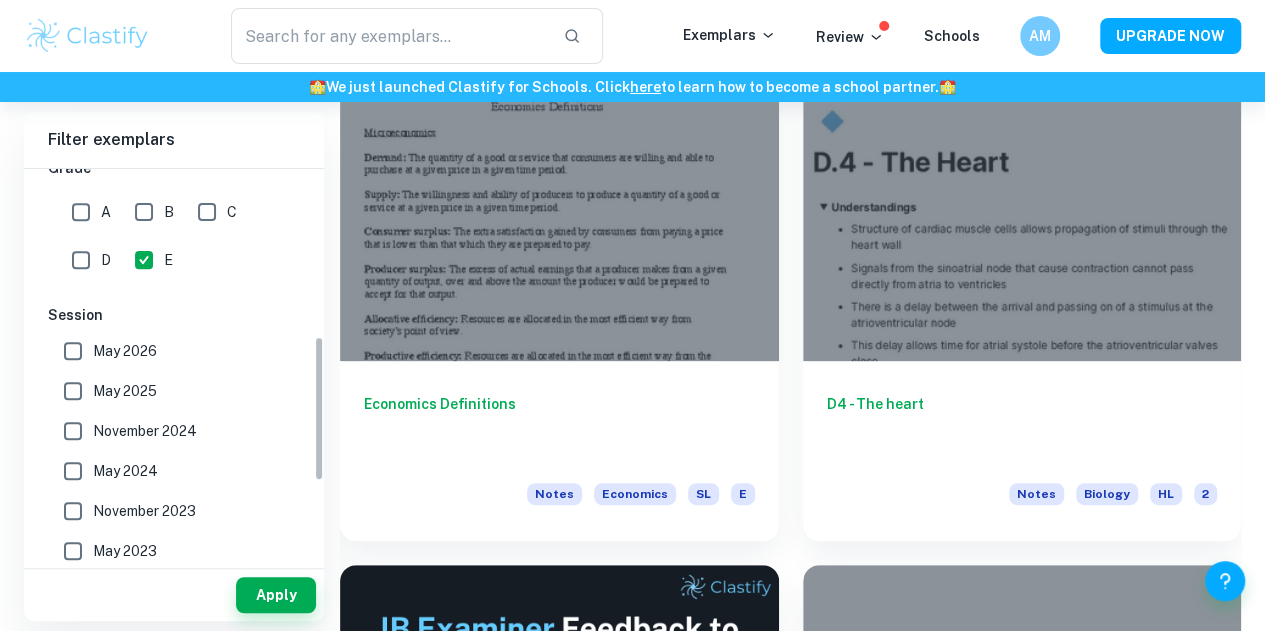 scroll, scrollTop: 479, scrollLeft: 0, axis: vertical 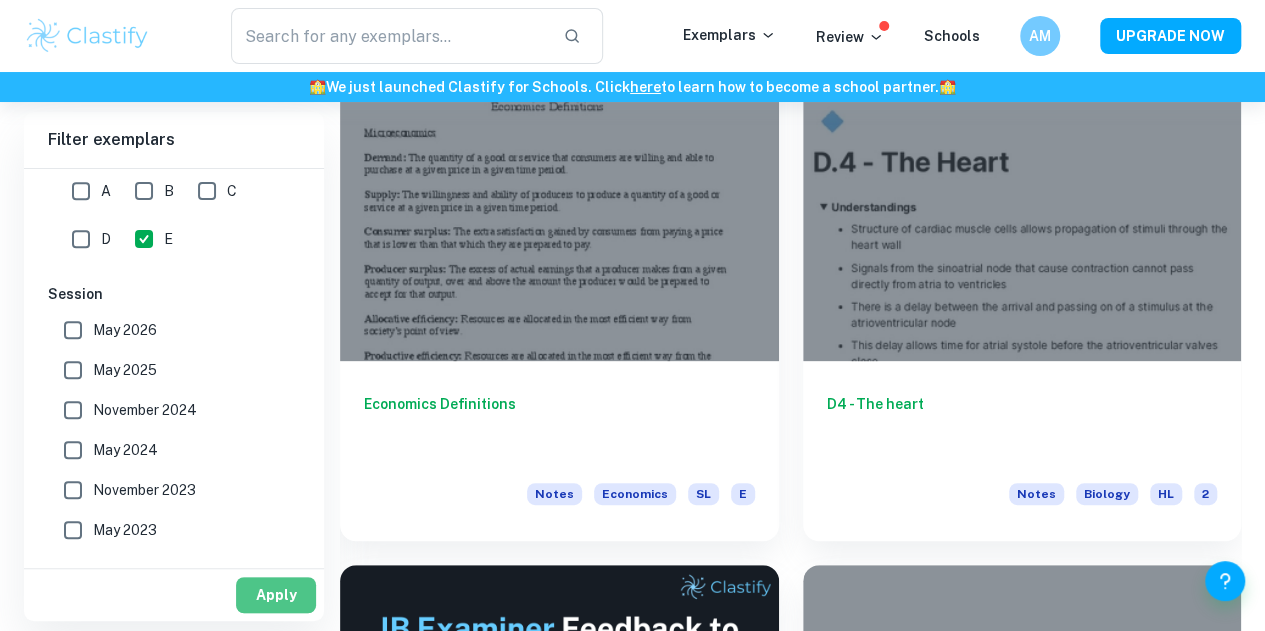 click on "Apply" at bounding box center [276, 595] 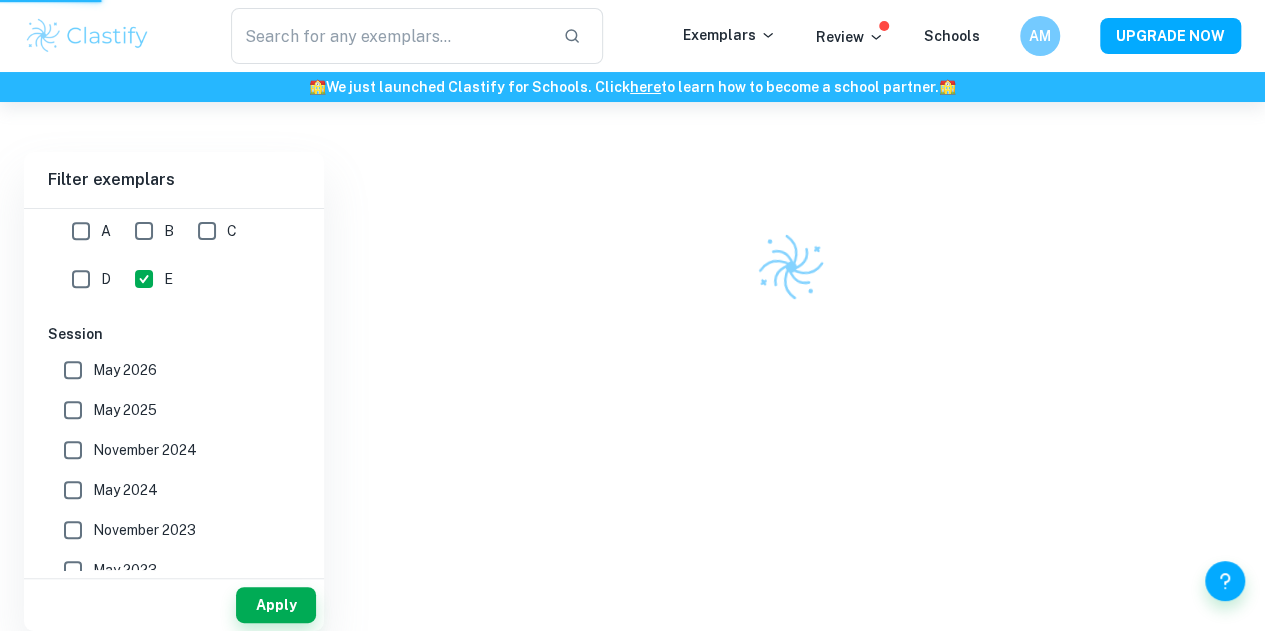 scroll, scrollTop: 102, scrollLeft: 0, axis: vertical 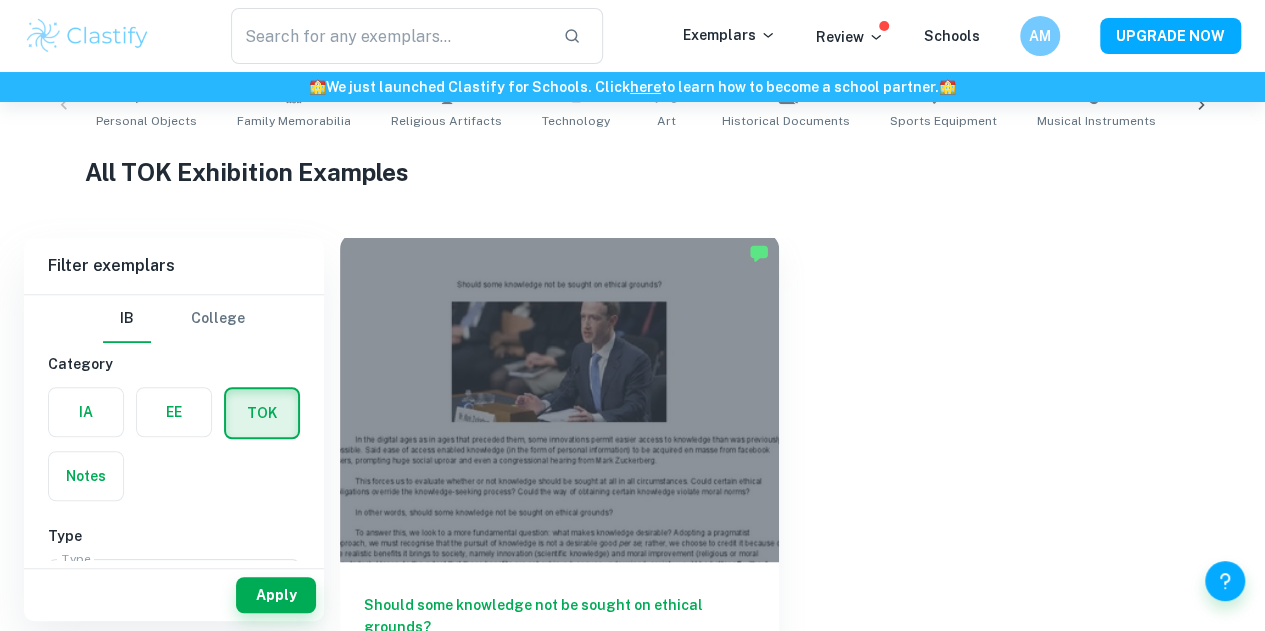 click at bounding box center [559, 397] 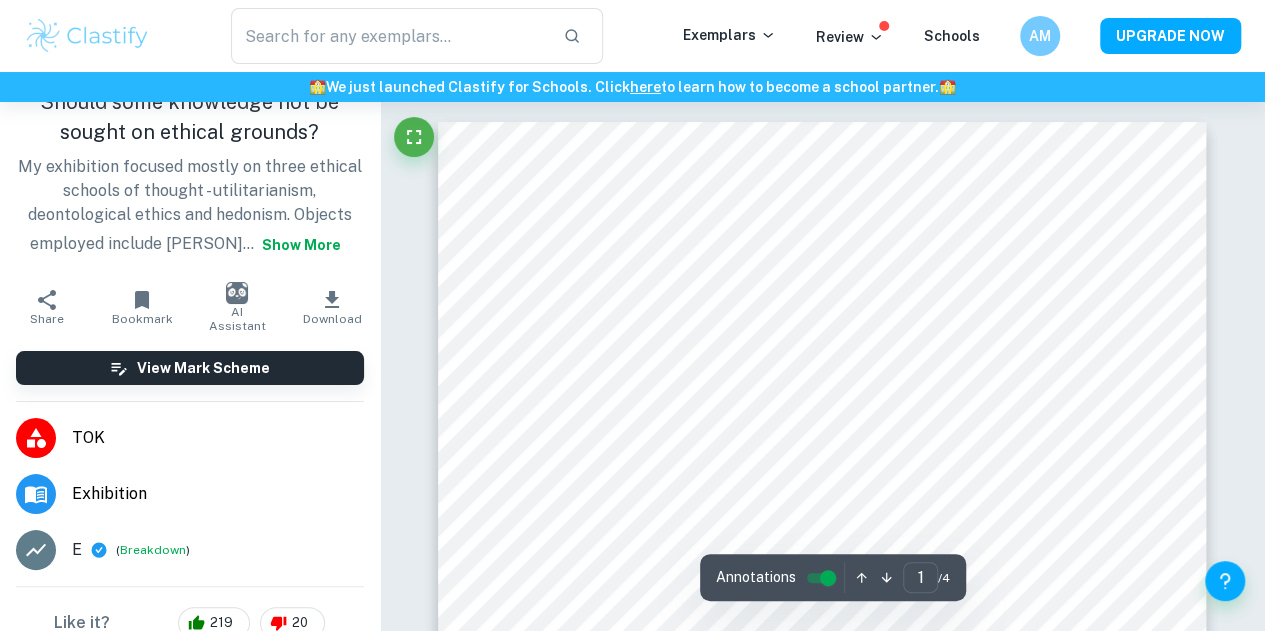 scroll, scrollTop: 32, scrollLeft: 0, axis: vertical 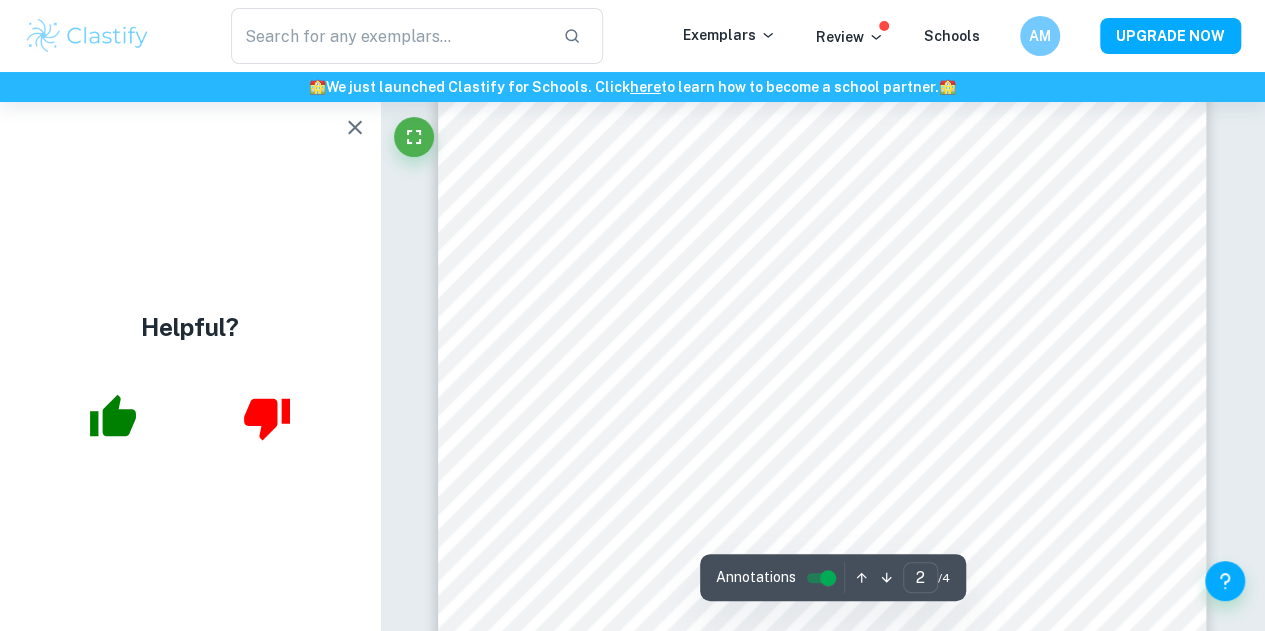 type on "3" 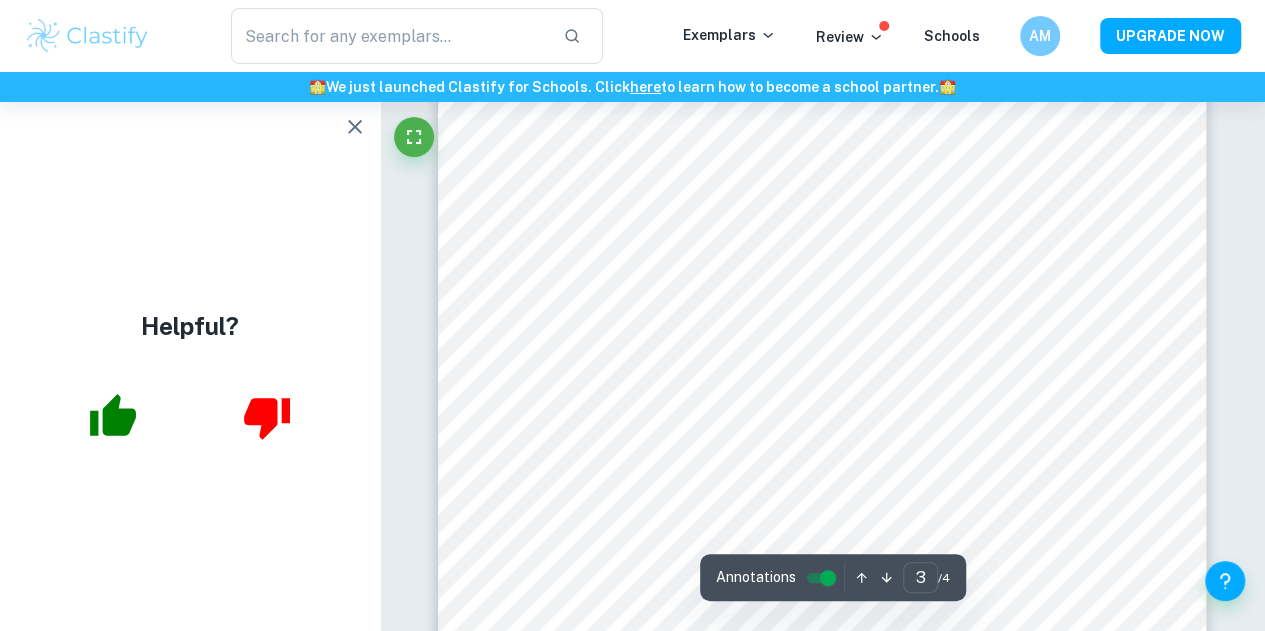 scroll, scrollTop: 3007, scrollLeft: 0, axis: vertical 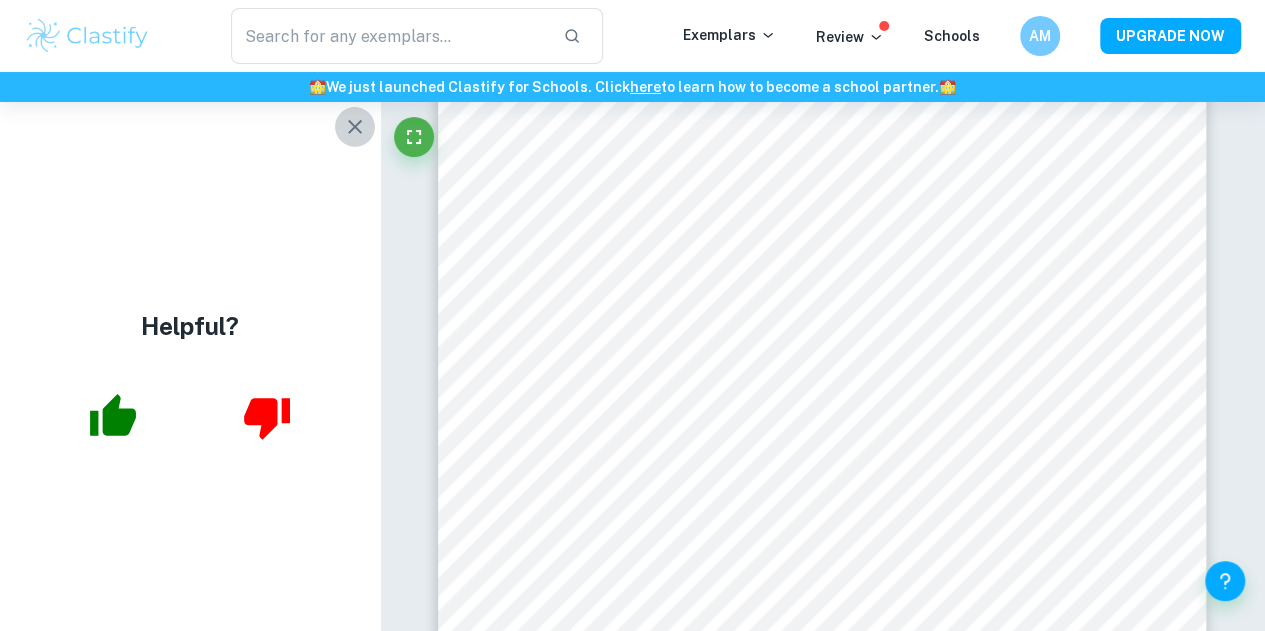 click 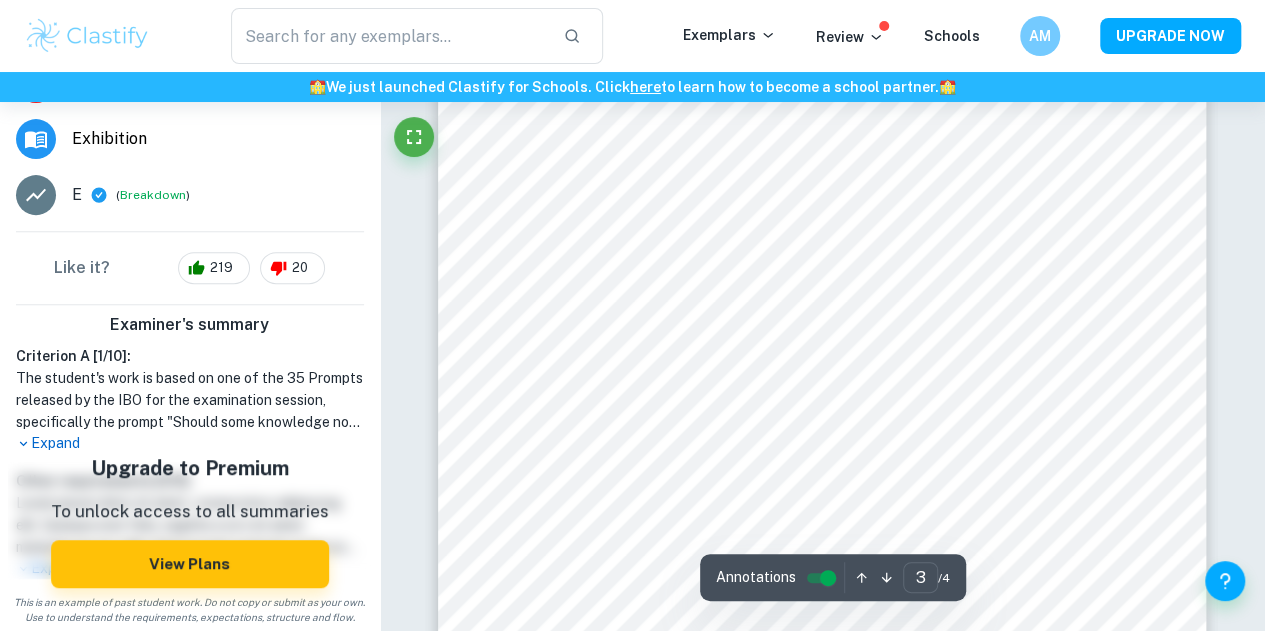 scroll, scrollTop: 386, scrollLeft: 0, axis: vertical 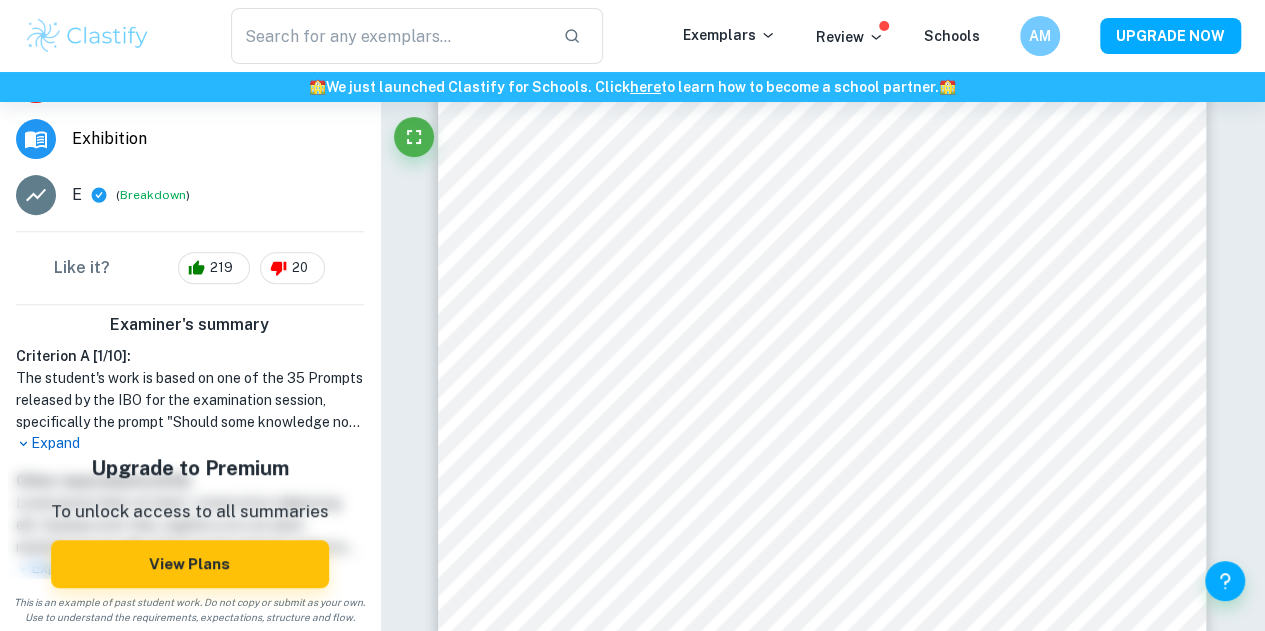 click on "Expand" at bounding box center (190, 443) 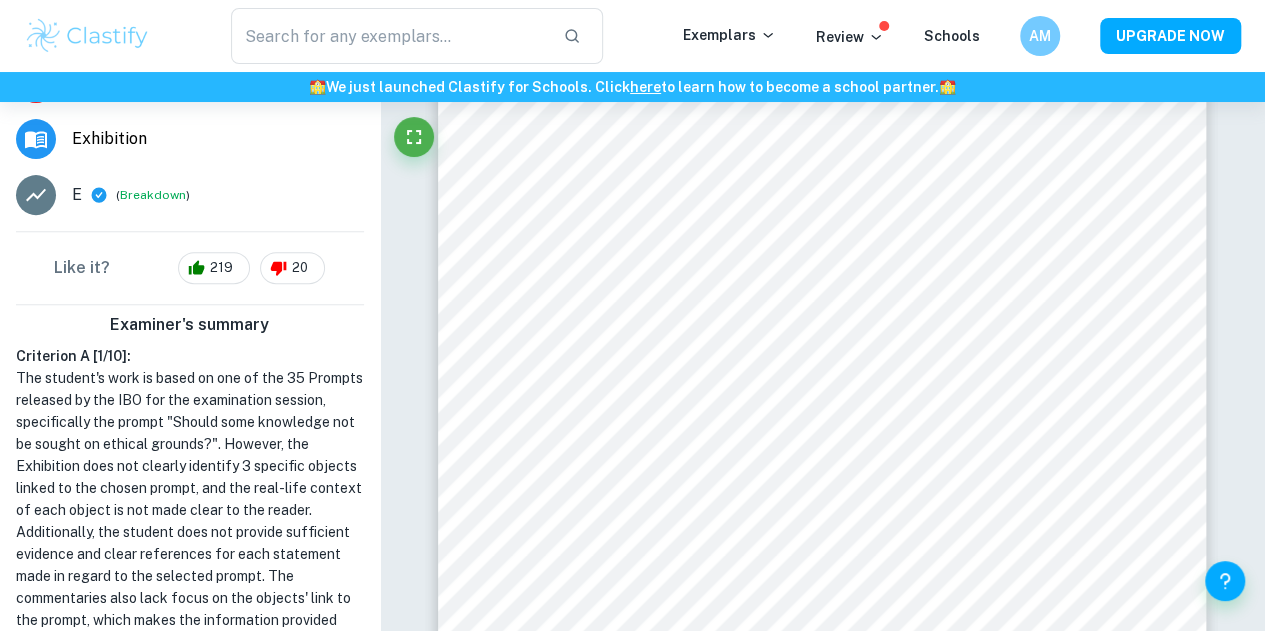 scroll, scrollTop: 606, scrollLeft: 0, axis: vertical 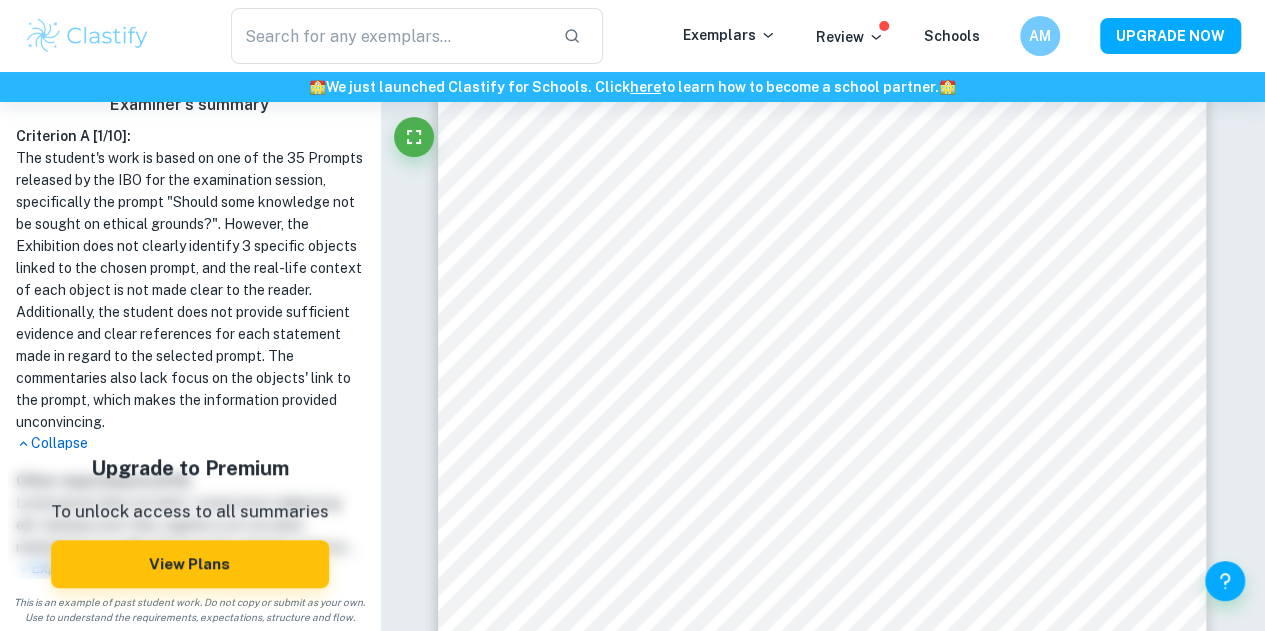click on "Collapse" at bounding box center (190, 443) 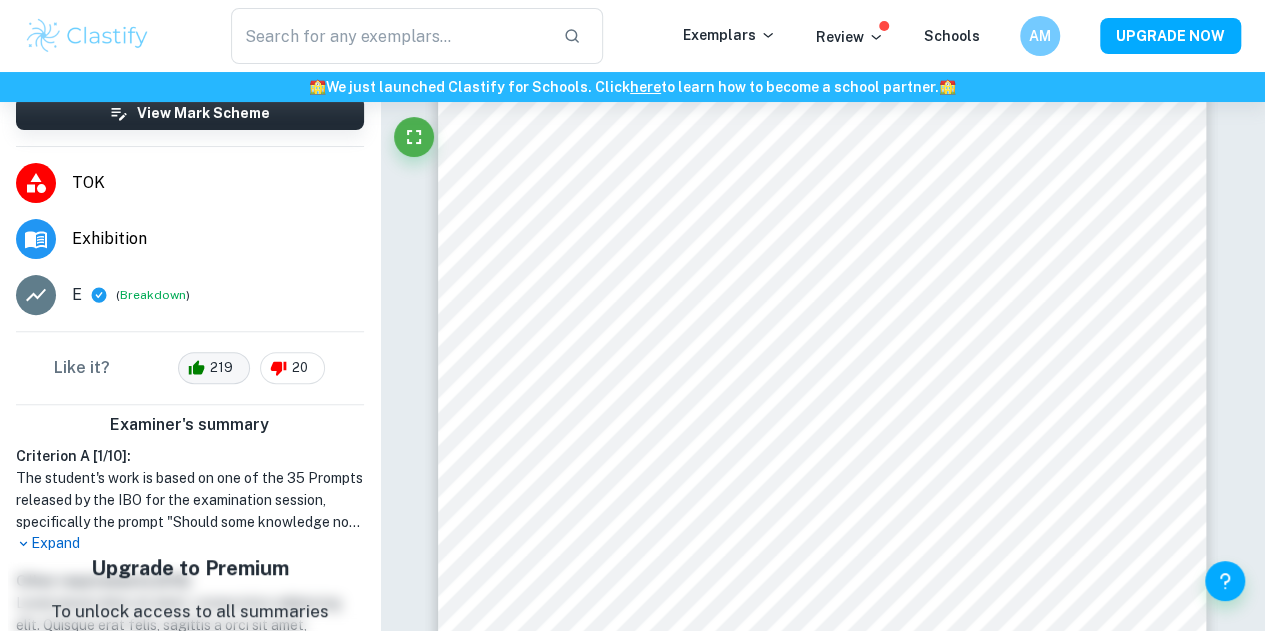 scroll, scrollTop: 0, scrollLeft: 0, axis: both 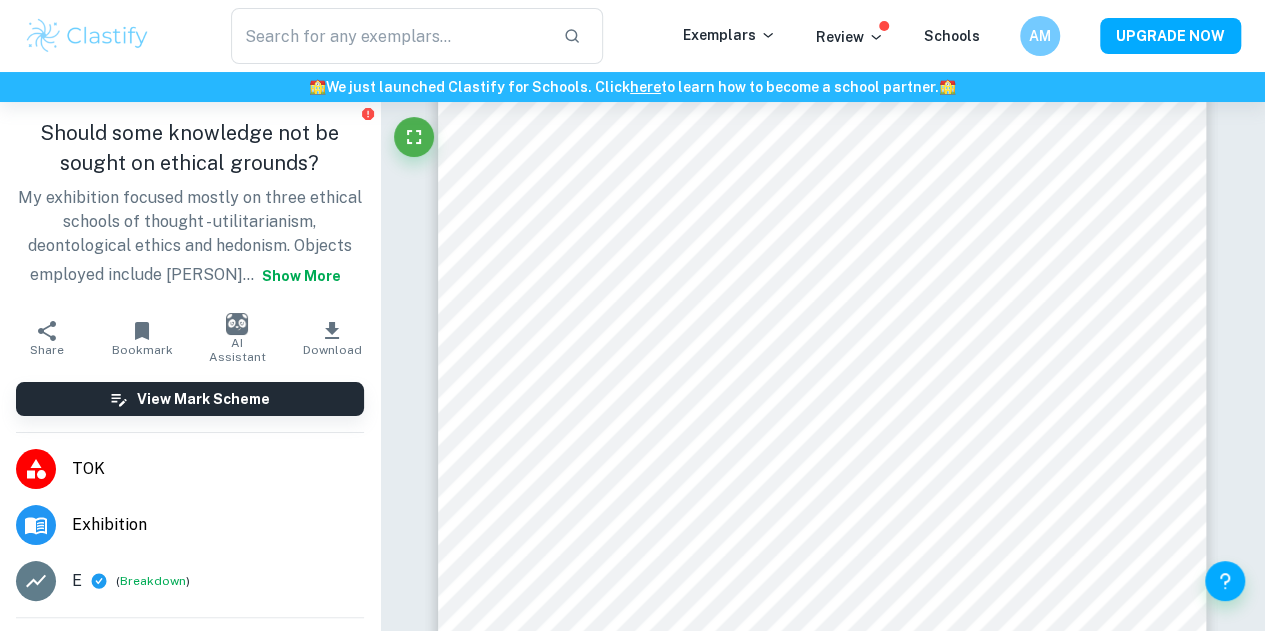 click at bounding box center [87, 36] 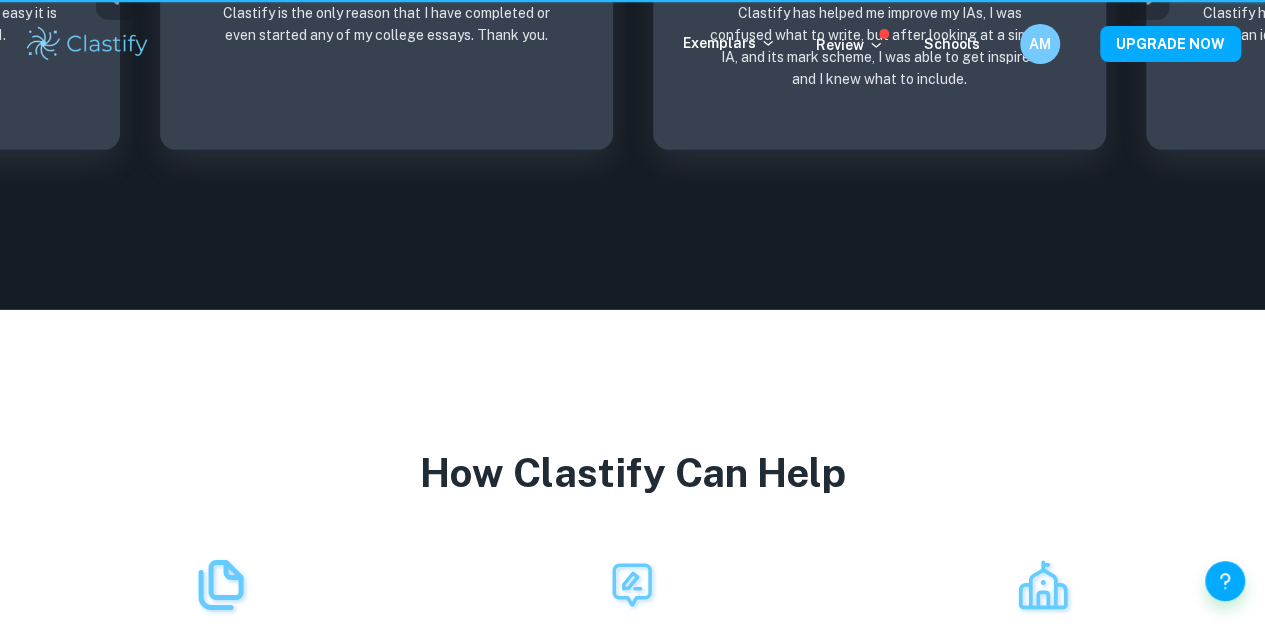 scroll, scrollTop: 0, scrollLeft: 0, axis: both 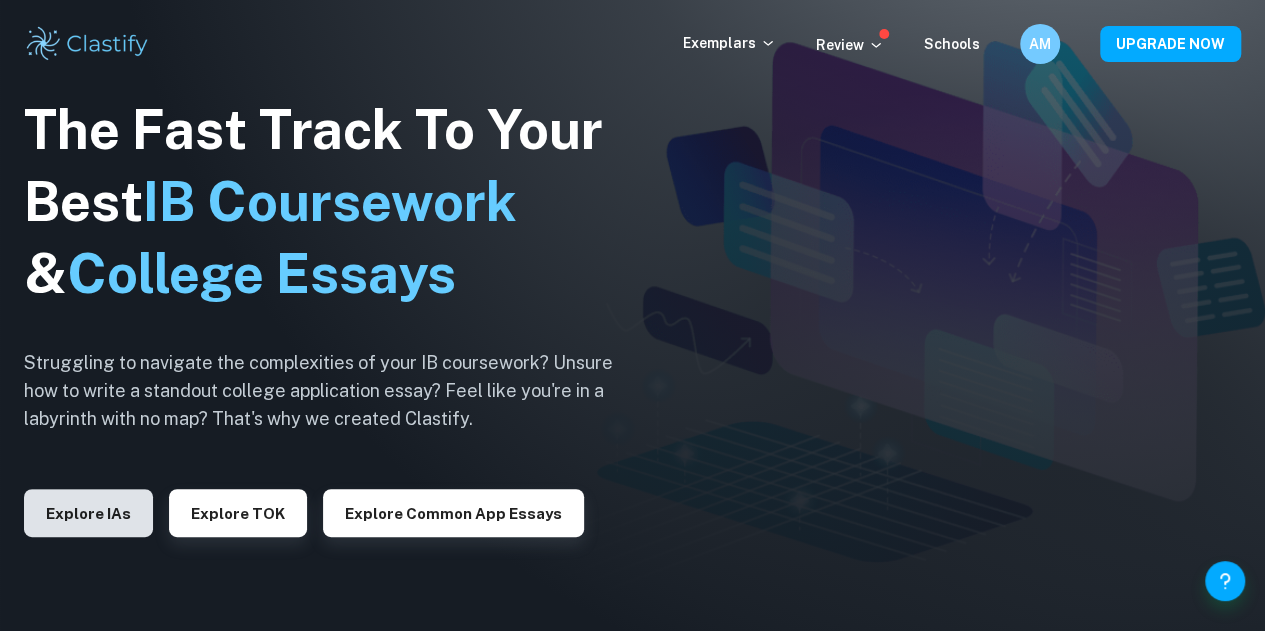 drag, startPoint x: 121, startPoint y: 541, endPoint x: 122, endPoint y: 531, distance: 10.049875 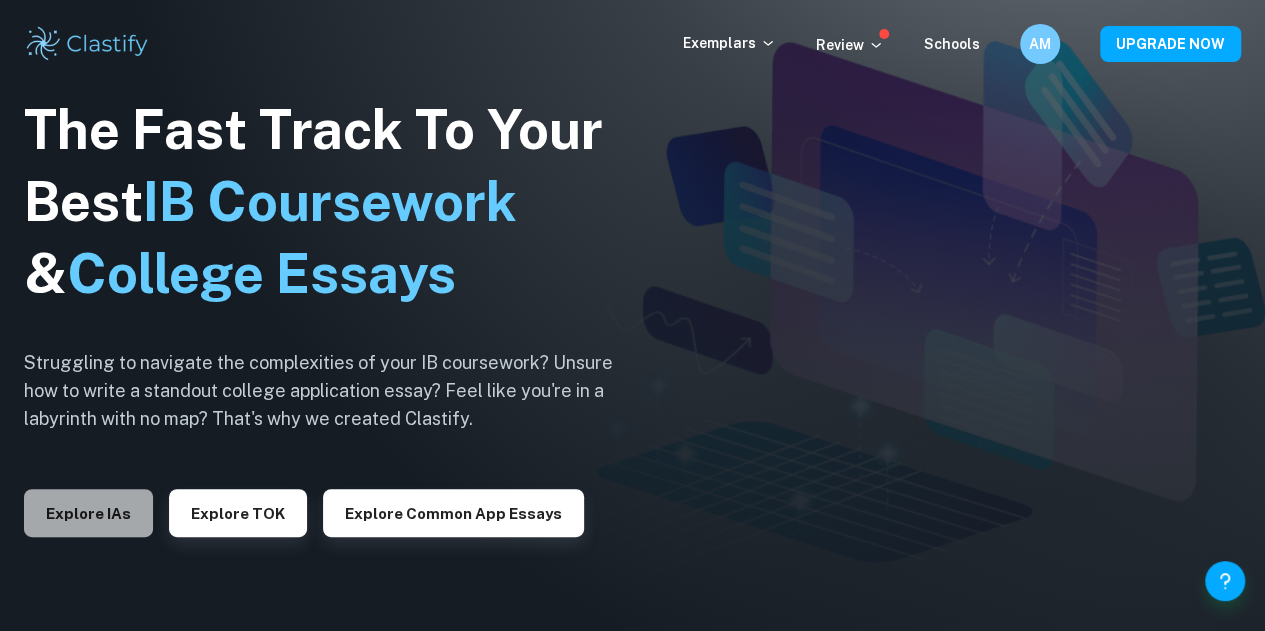 click on "Explore IAs" at bounding box center [88, 513] 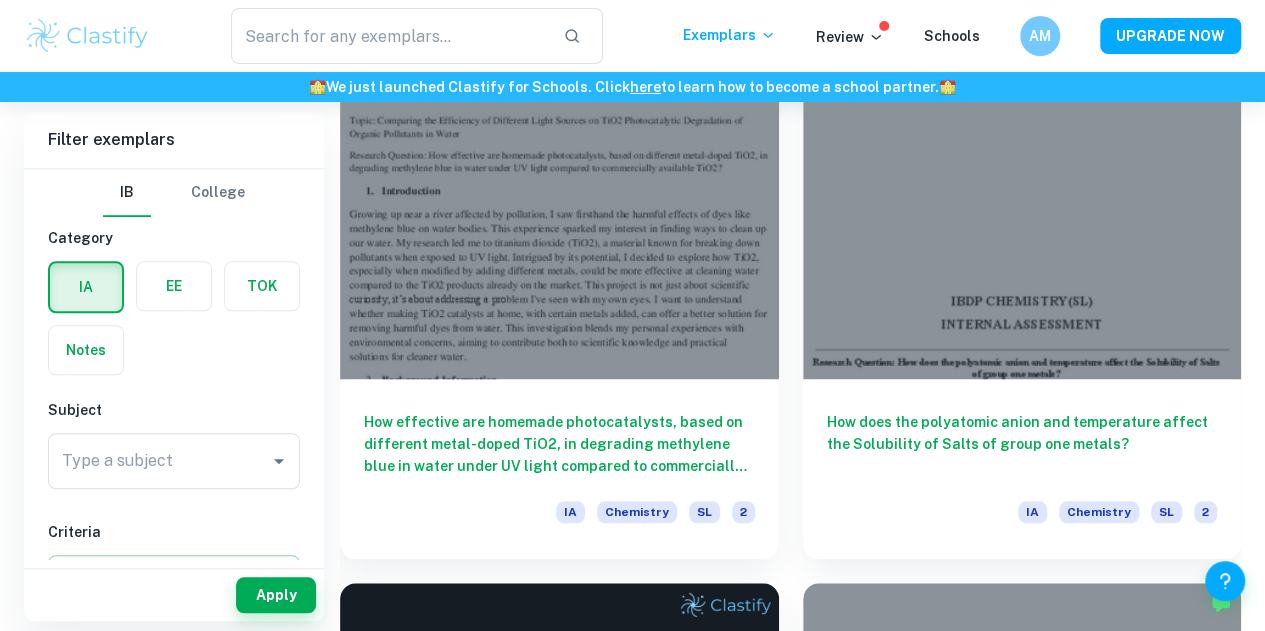 scroll, scrollTop: 625, scrollLeft: 0, axis: vertical 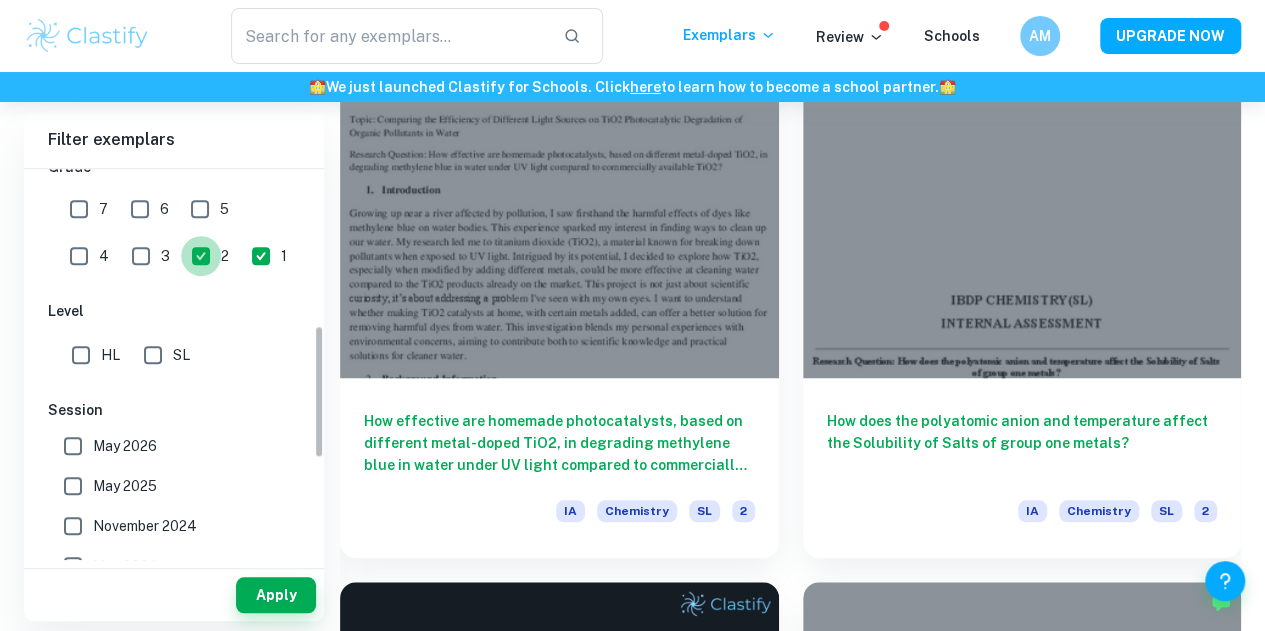 click on "2" at bounding box center (201, 256) 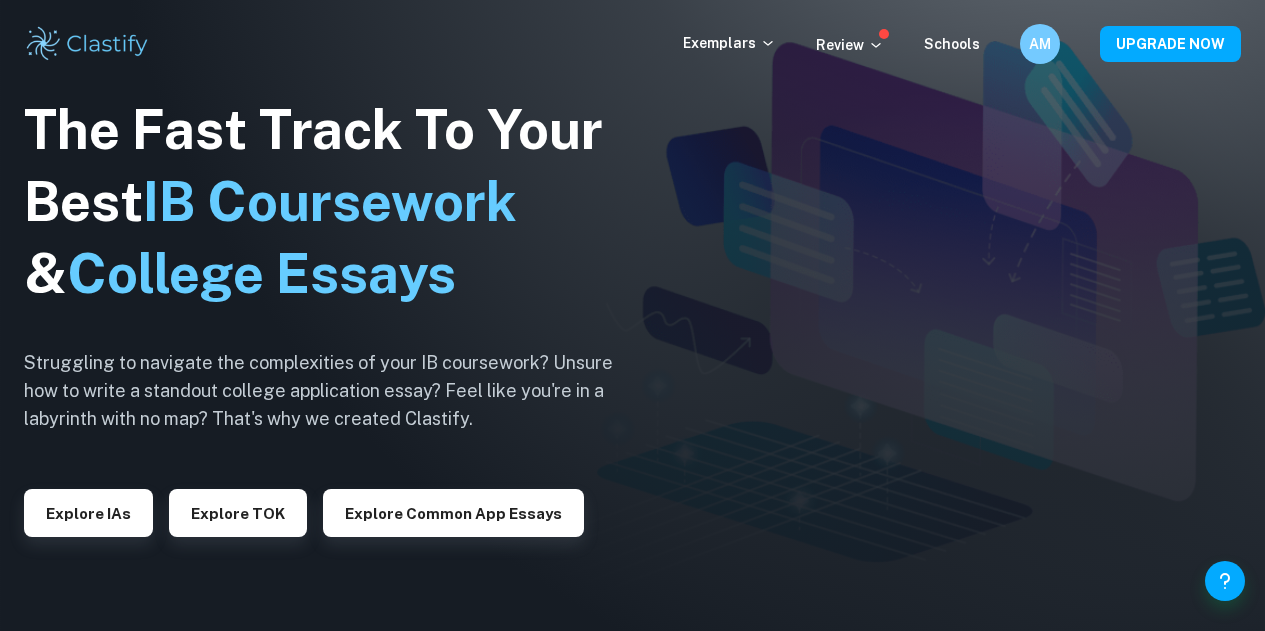scroll, scrollTop: 0, scrollLeft: 0, axis: both 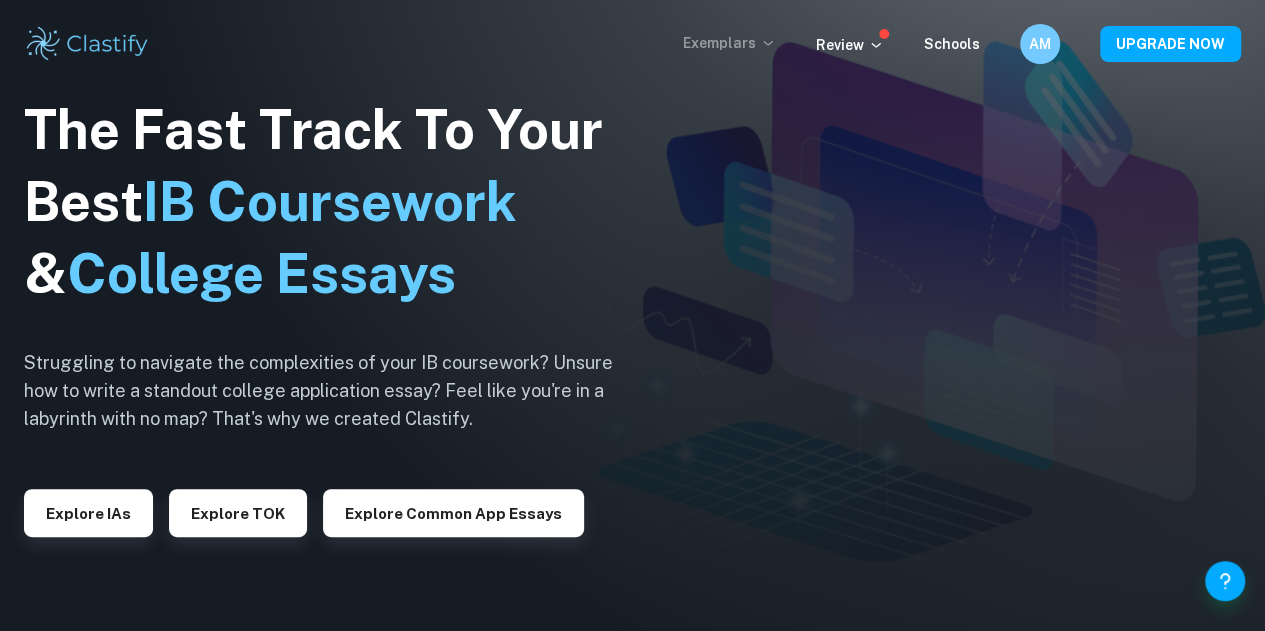 click 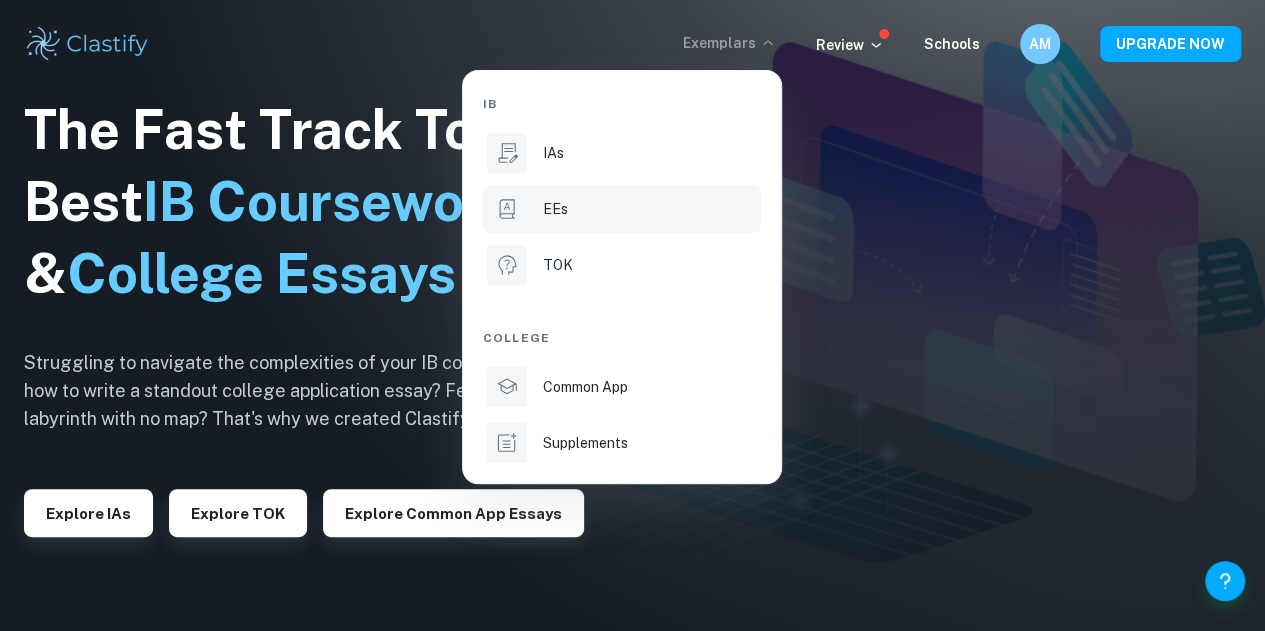 click on "EEs" at bounding box center [622, 209] 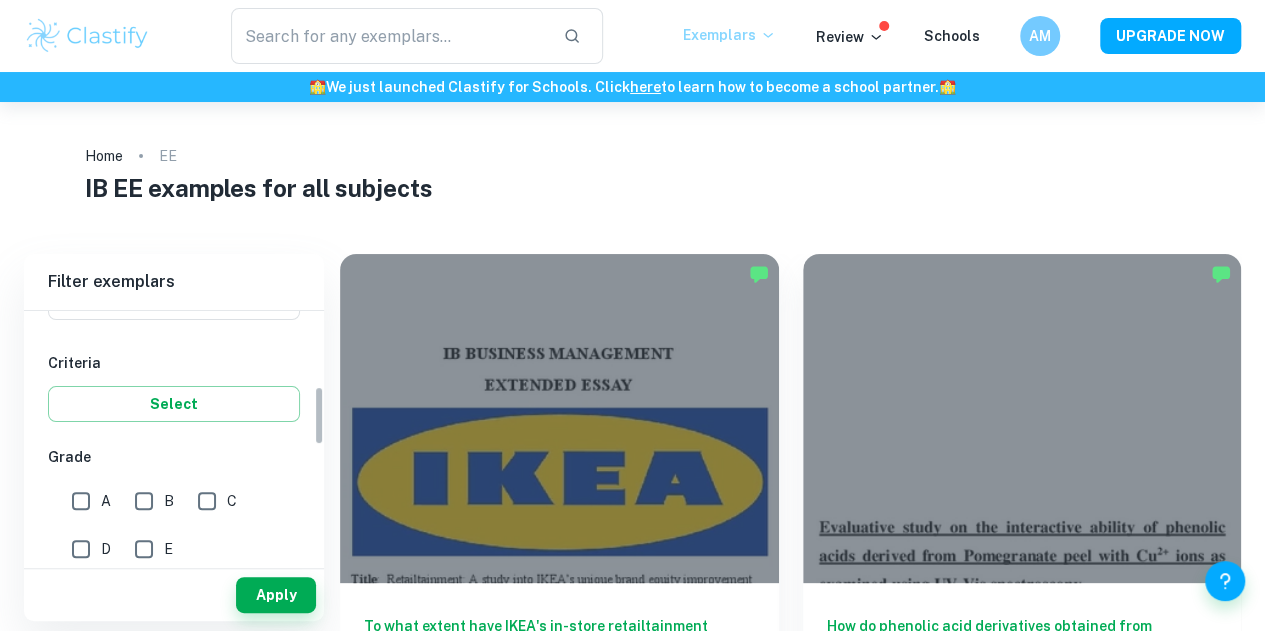 scroll, scrollTop: 319, scrollLeft: 0, axis: vertical 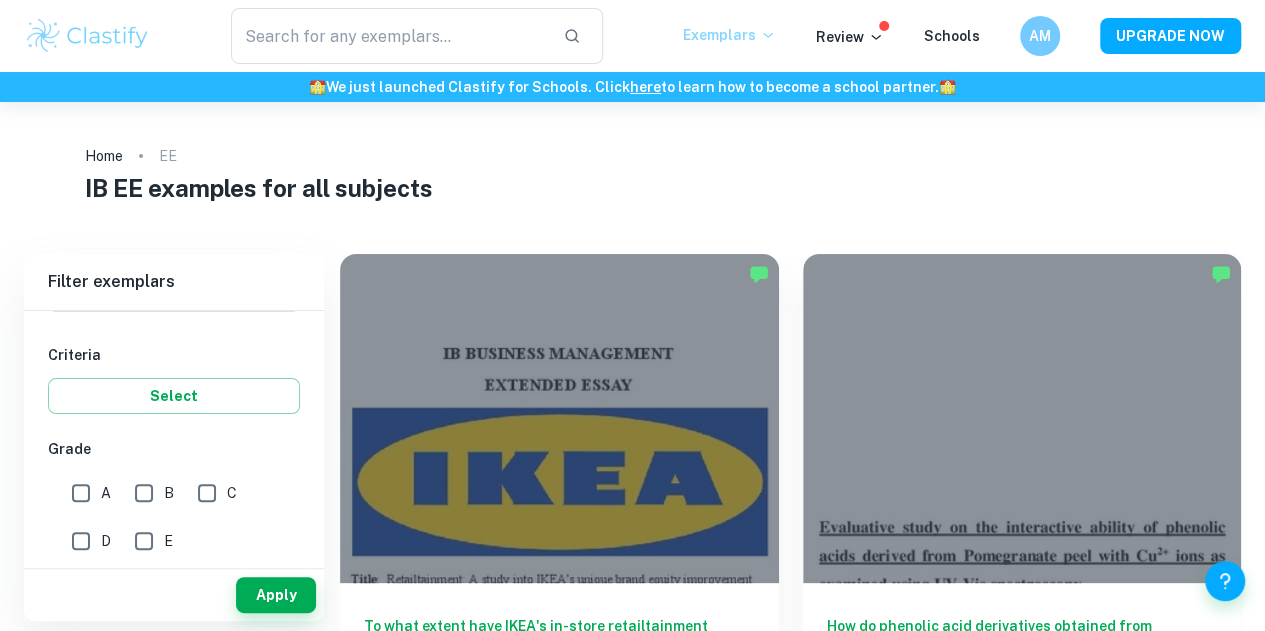 click on "A" at bounding box center [86, 493] 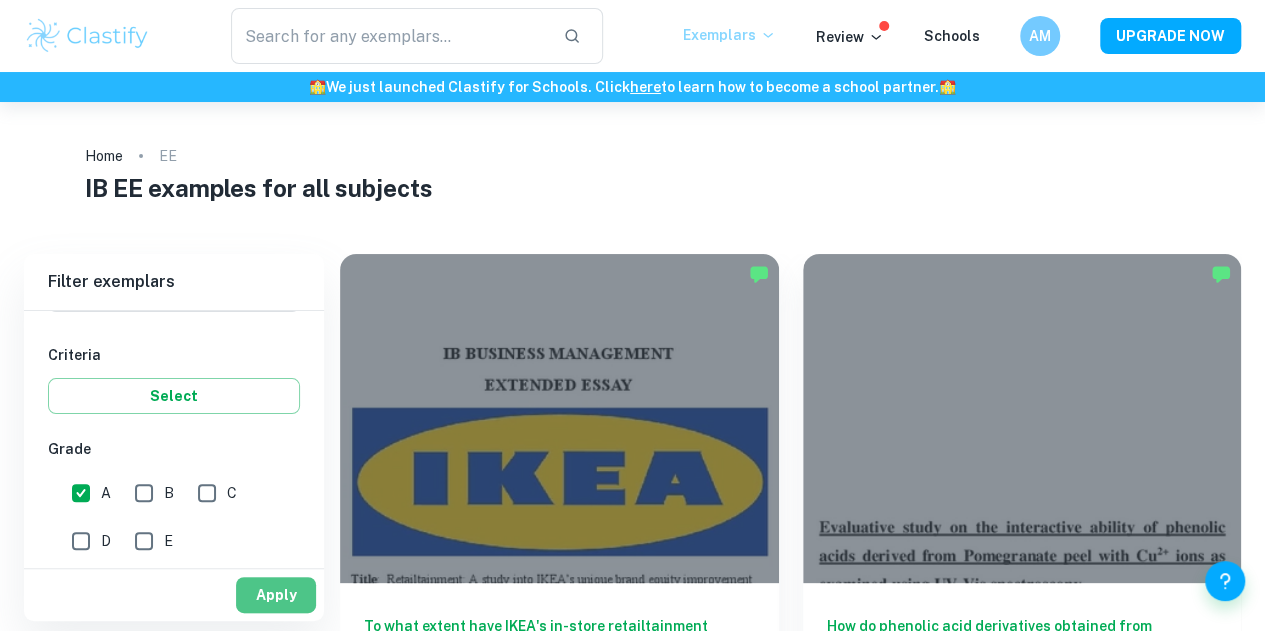 click on "Apply" at bounding box center [276, 595] 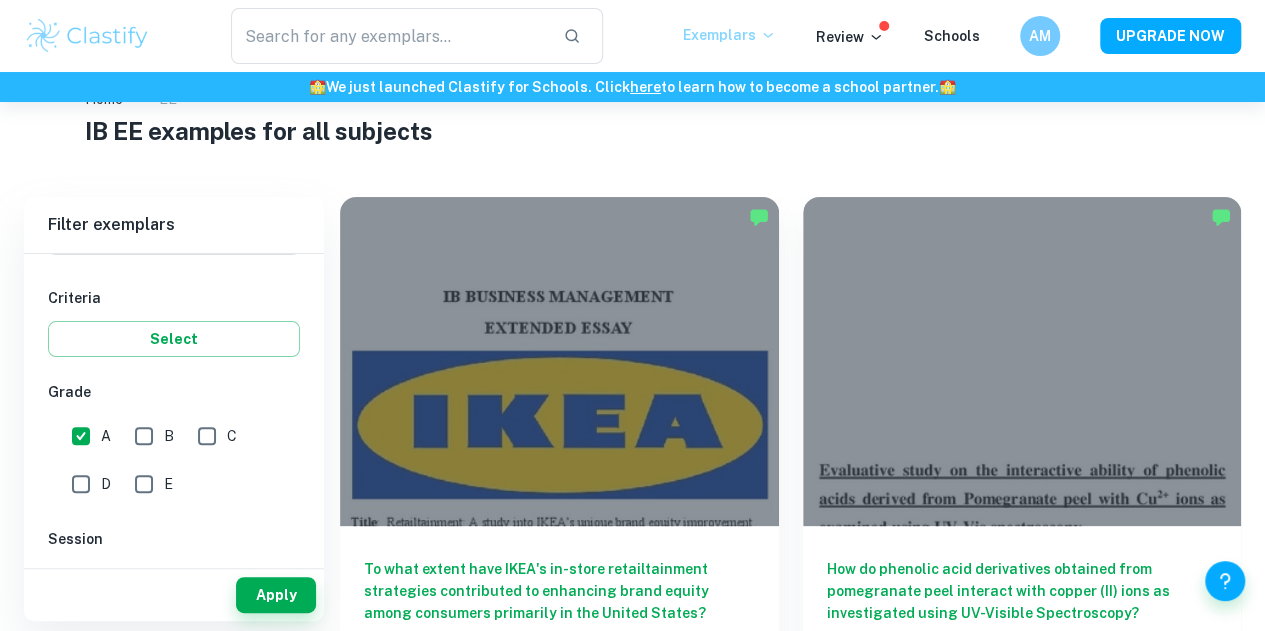 scroll, scrollTop: 103, scrollLeft: 0, axis: vertical 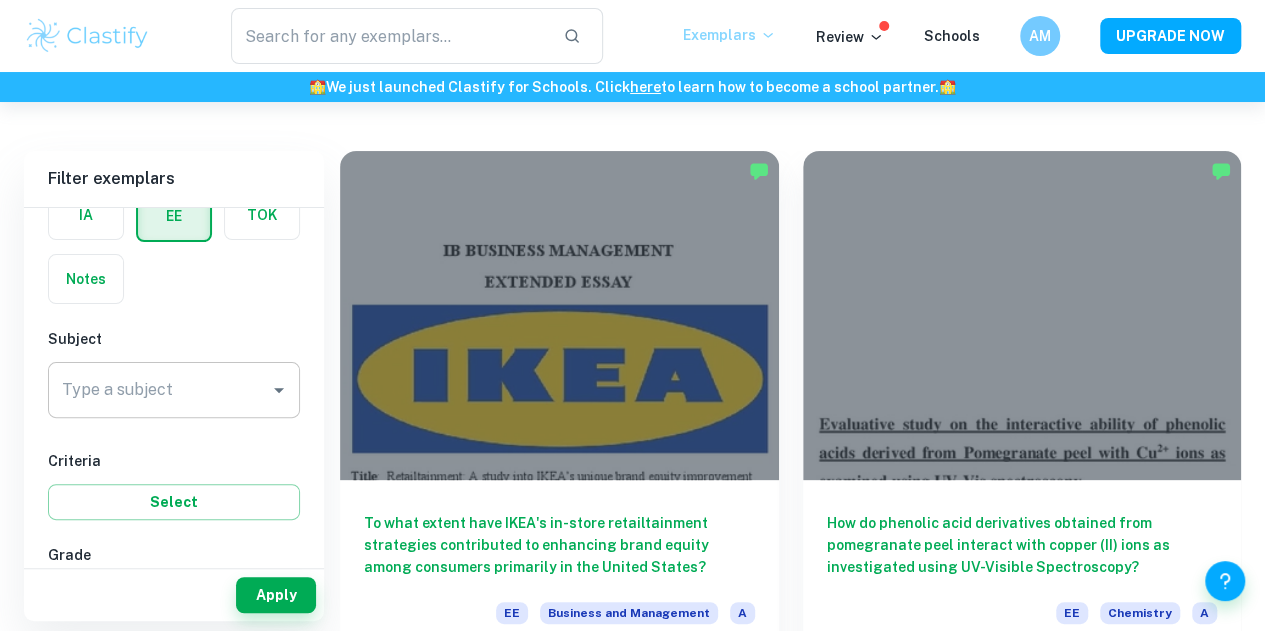 click on "Type a subject" at bounding box center [174, 390] 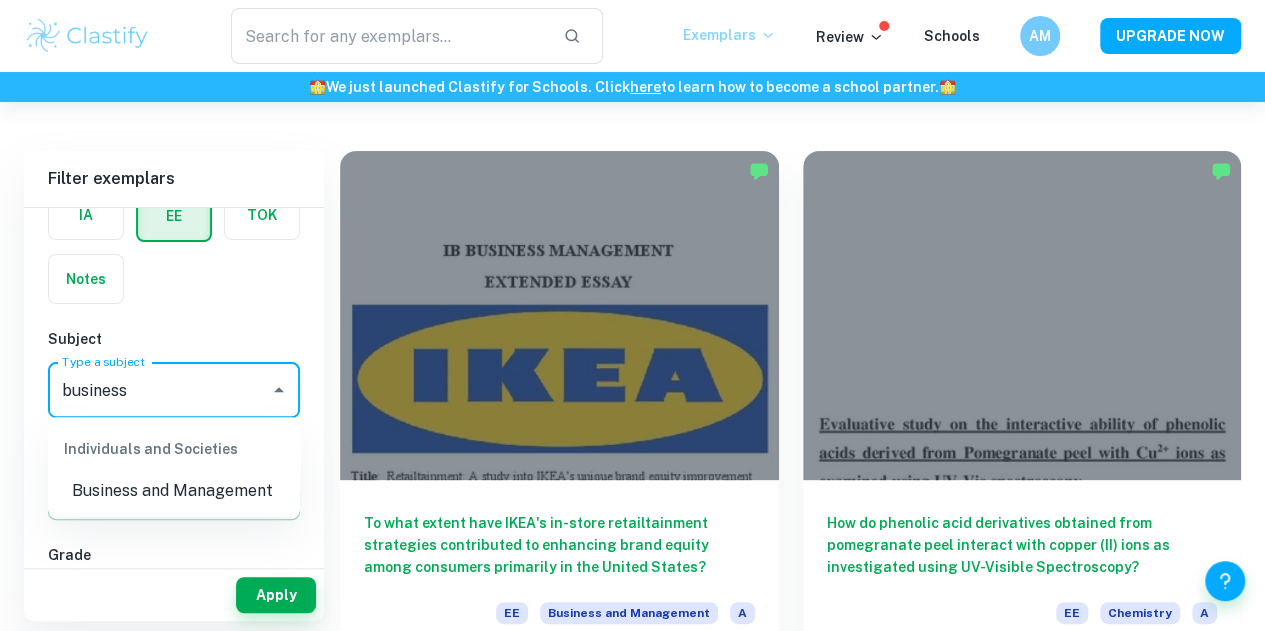 click on "Business and Management" at bounding box center [174, 491] 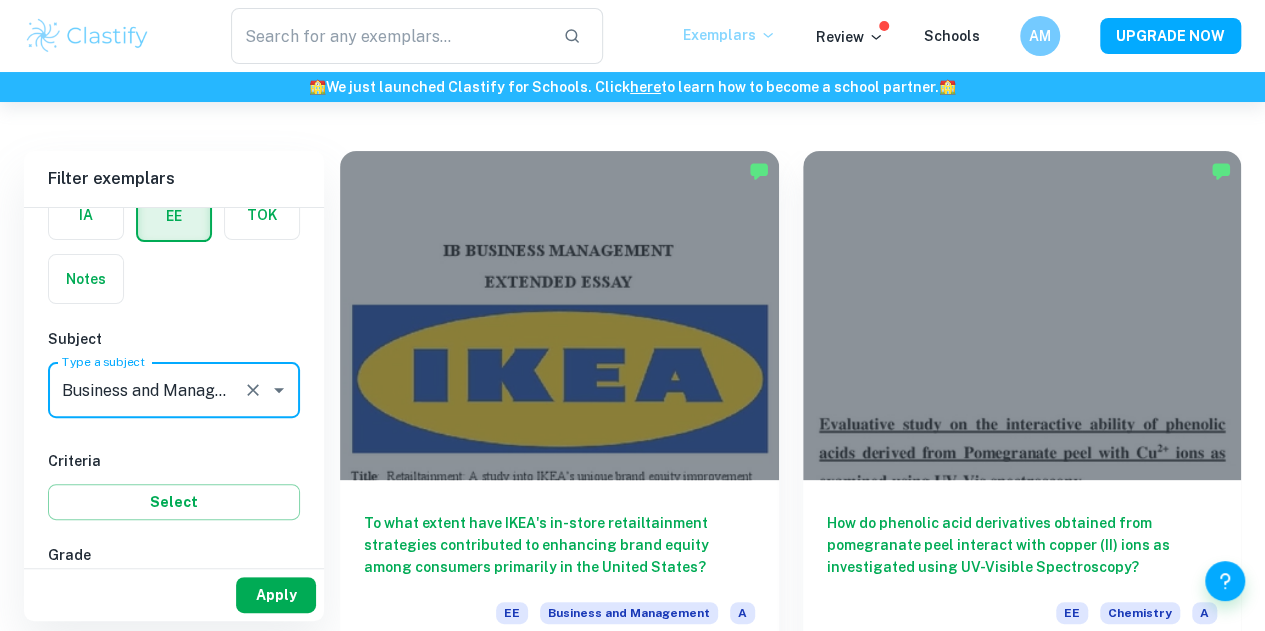 type on "Business and Management" 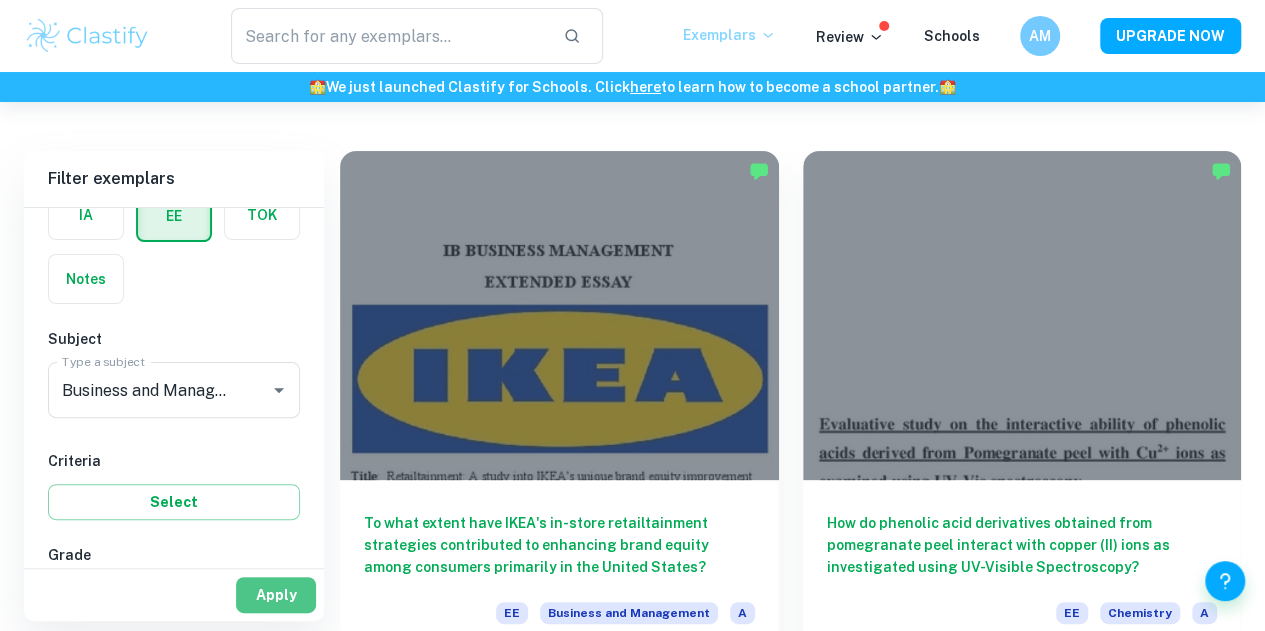 click on "Apply" at bounding box center (276, 595) 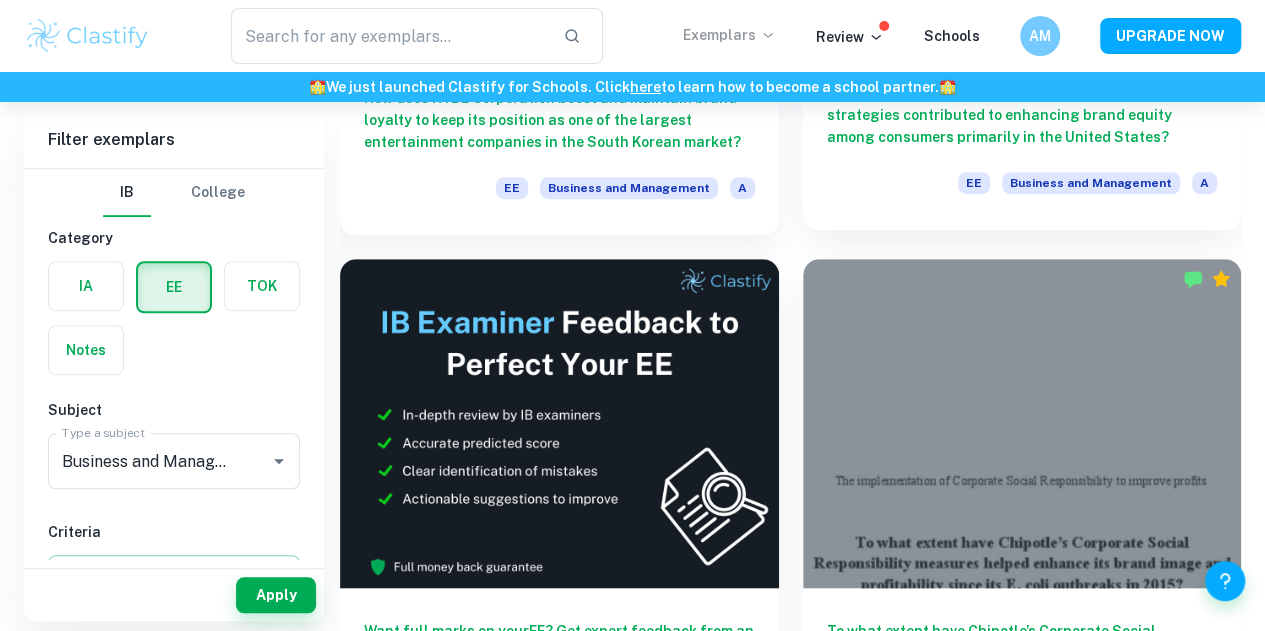 scroll, scrollTop: 530, scrollLeft: 0, axis: vertical 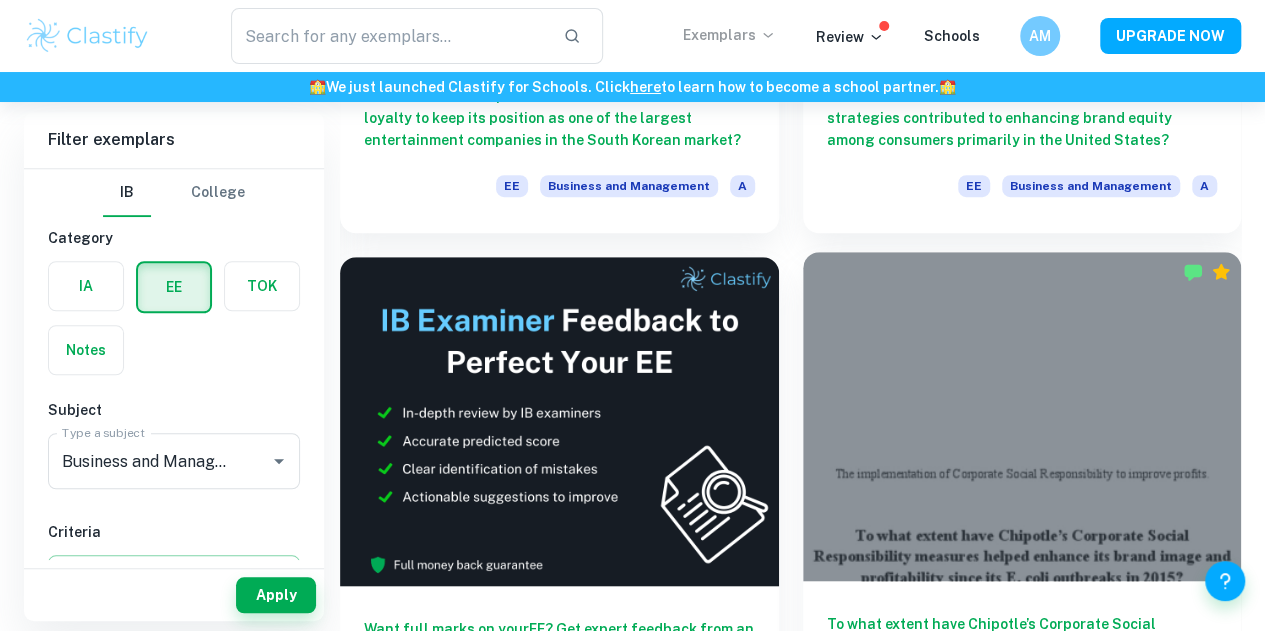 click on "To what extent have Chipotle’s Corporate Social Responsibility measures helped enhance its brand image and profitability since its E. coli outbreaks in 2015? EE Business and Management A" at bounding box center (1022, 671) 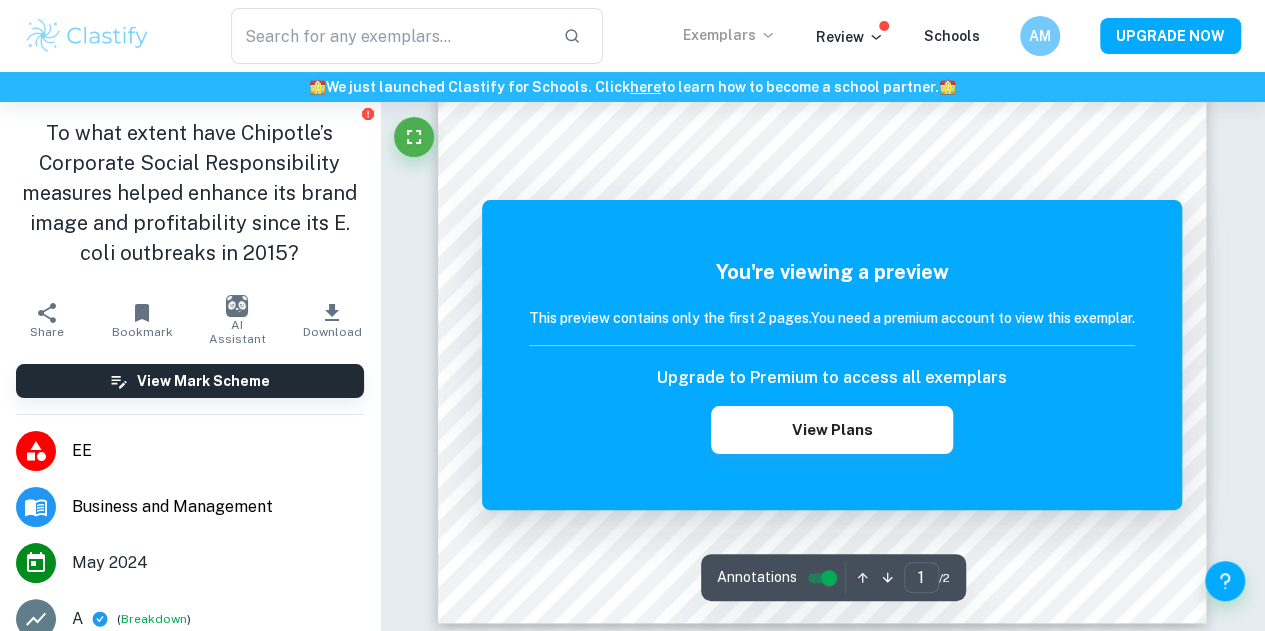 scroll, scrollTop: 497, scrollLeft: 0, axis: vertical 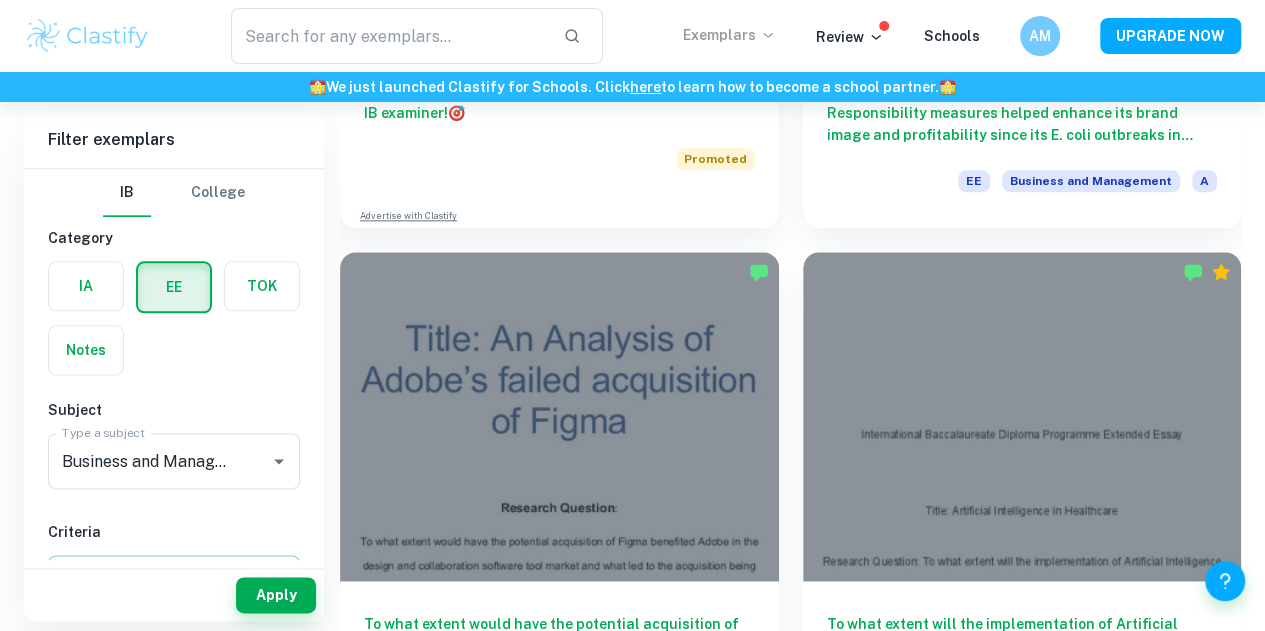 click at bounding box center (1022, 944) 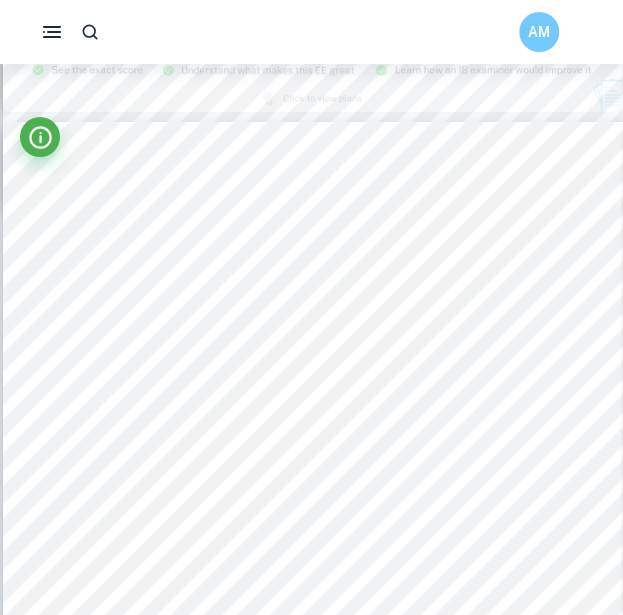 scroll, scrollTop: 1810, scrollLeft: 0, axis: vertical 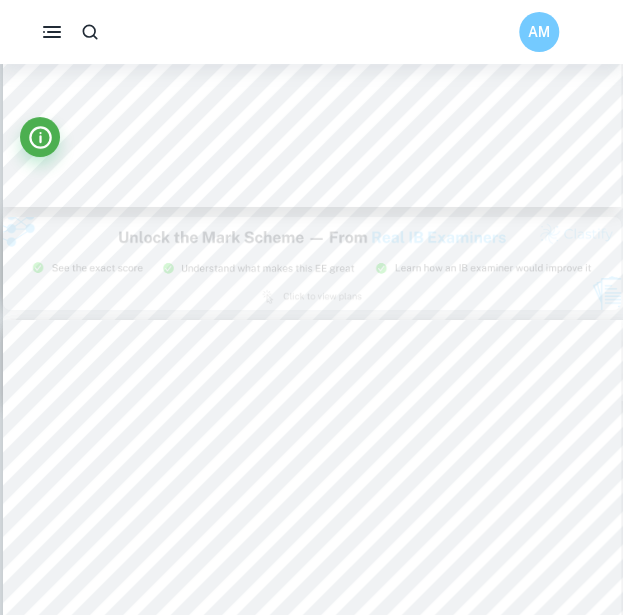 type on "3" 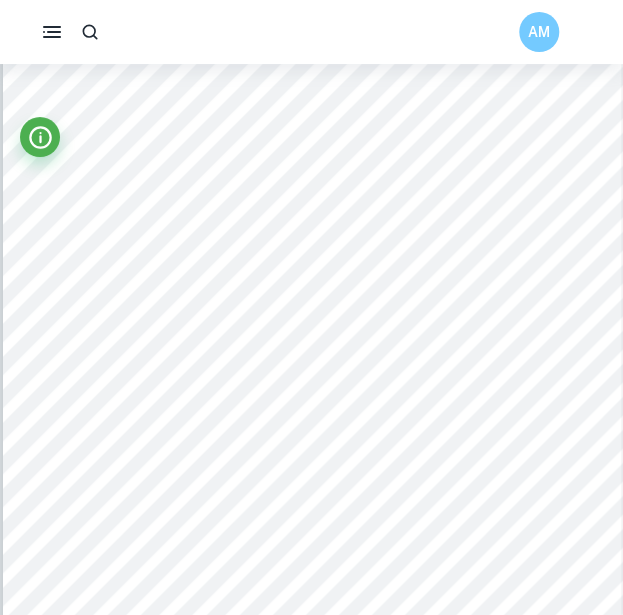 scroll, scrollTop: 2056, scrollLeft: 0, axis: vertical 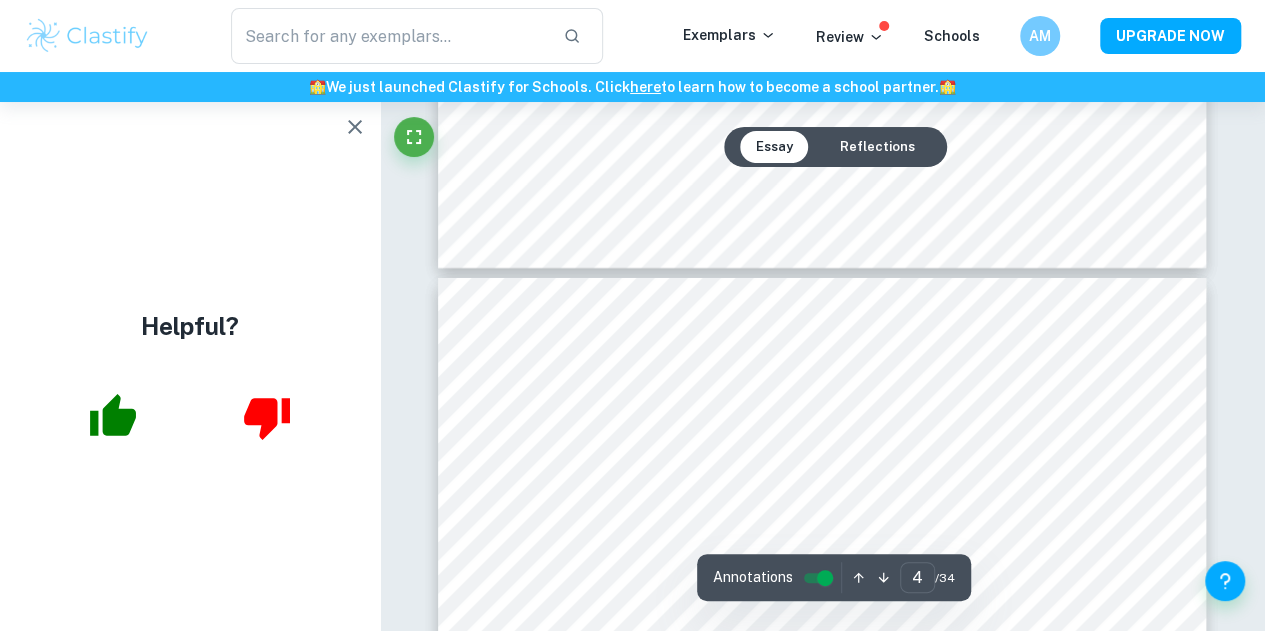 type on "3" 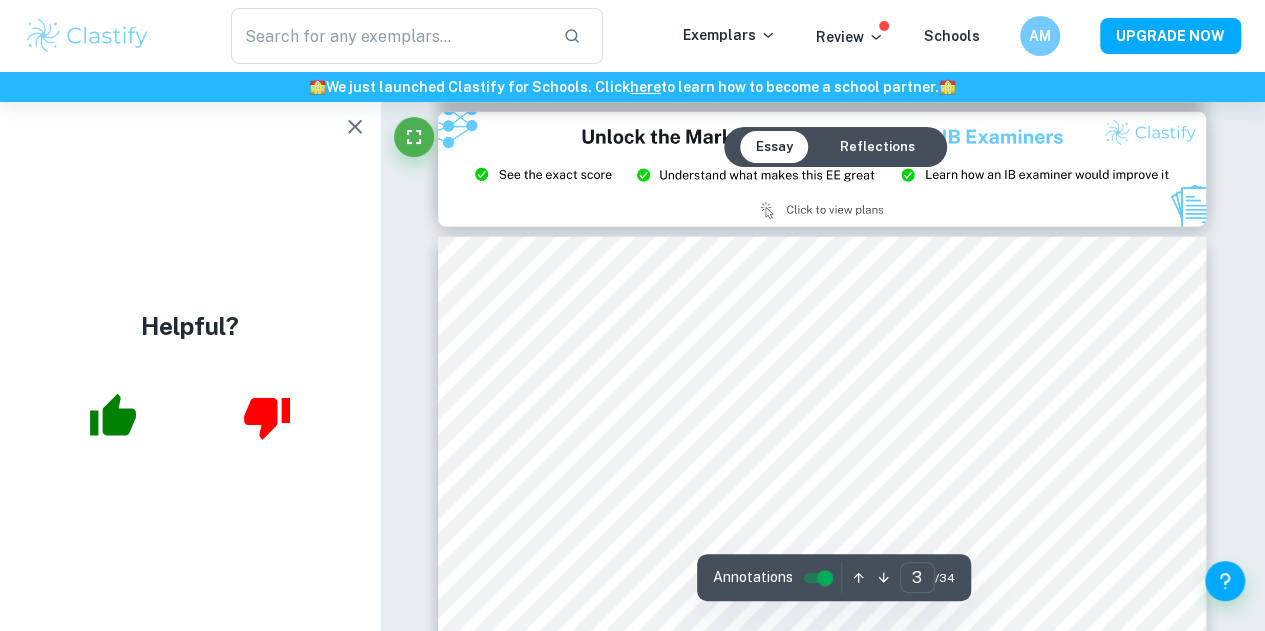scroll, scrollTop: 2322, scrollLeft: 0, axis: vertical 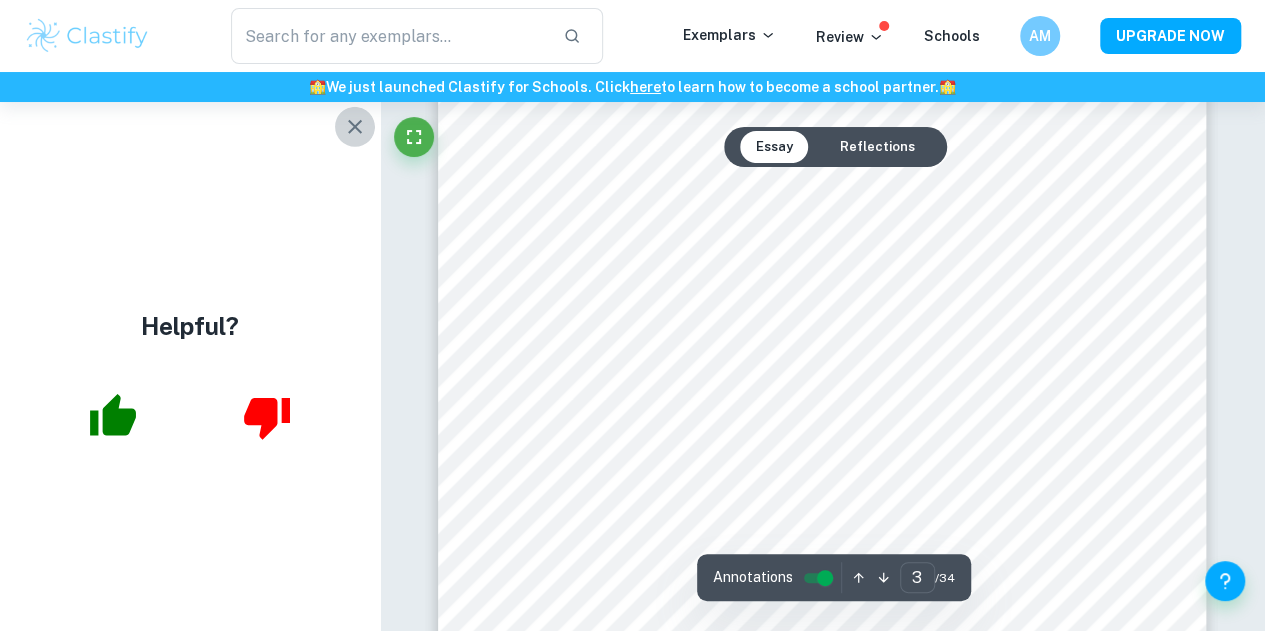 click 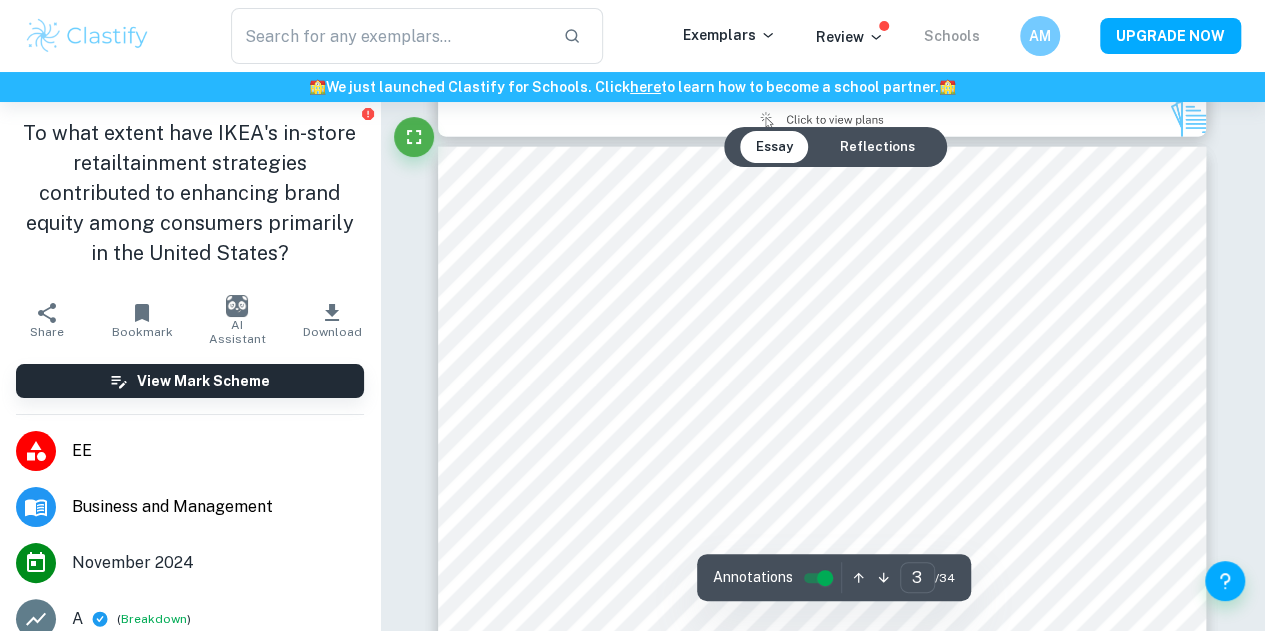 scroll, scrollTop: 2430, scrollLeft: 0, axis: vertical 